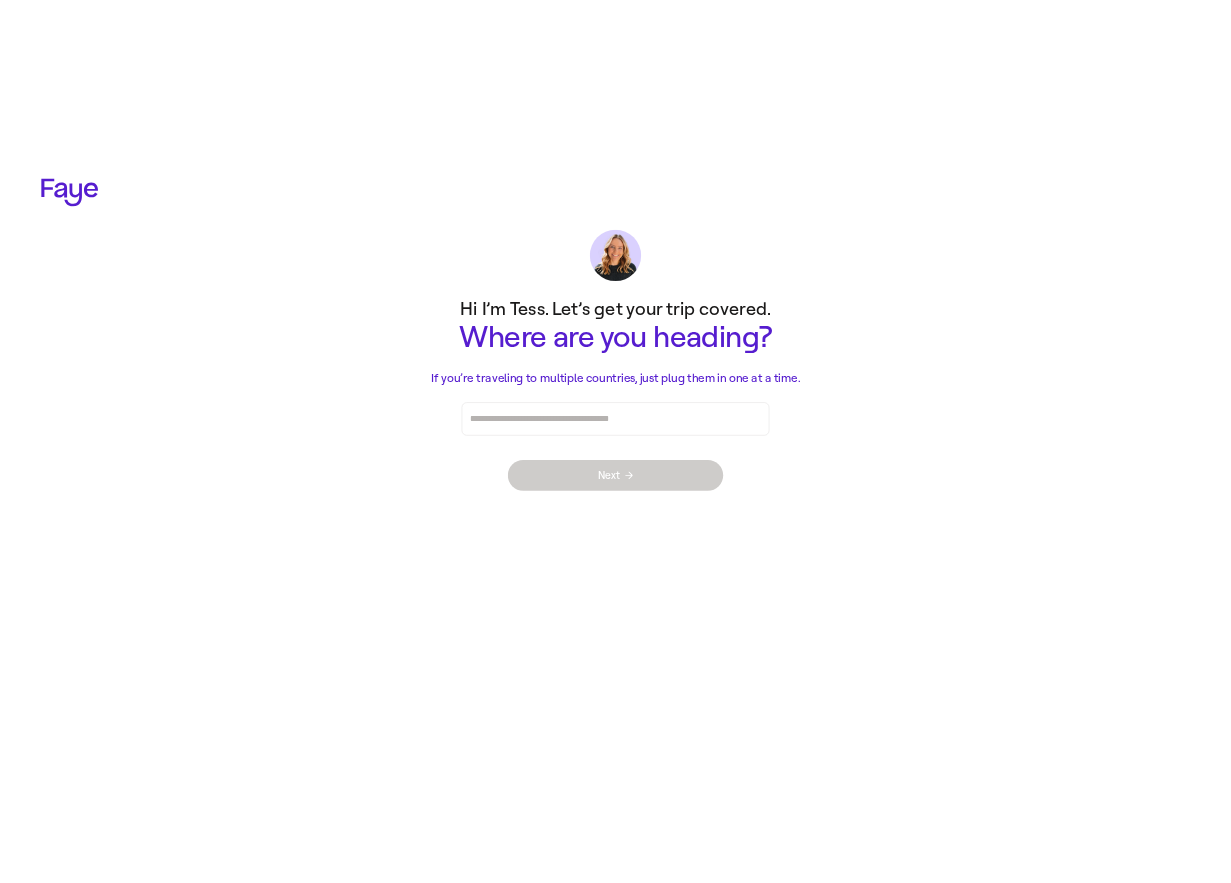 scroll, scrollTop: 0, scrollLeft: 0, axis: both 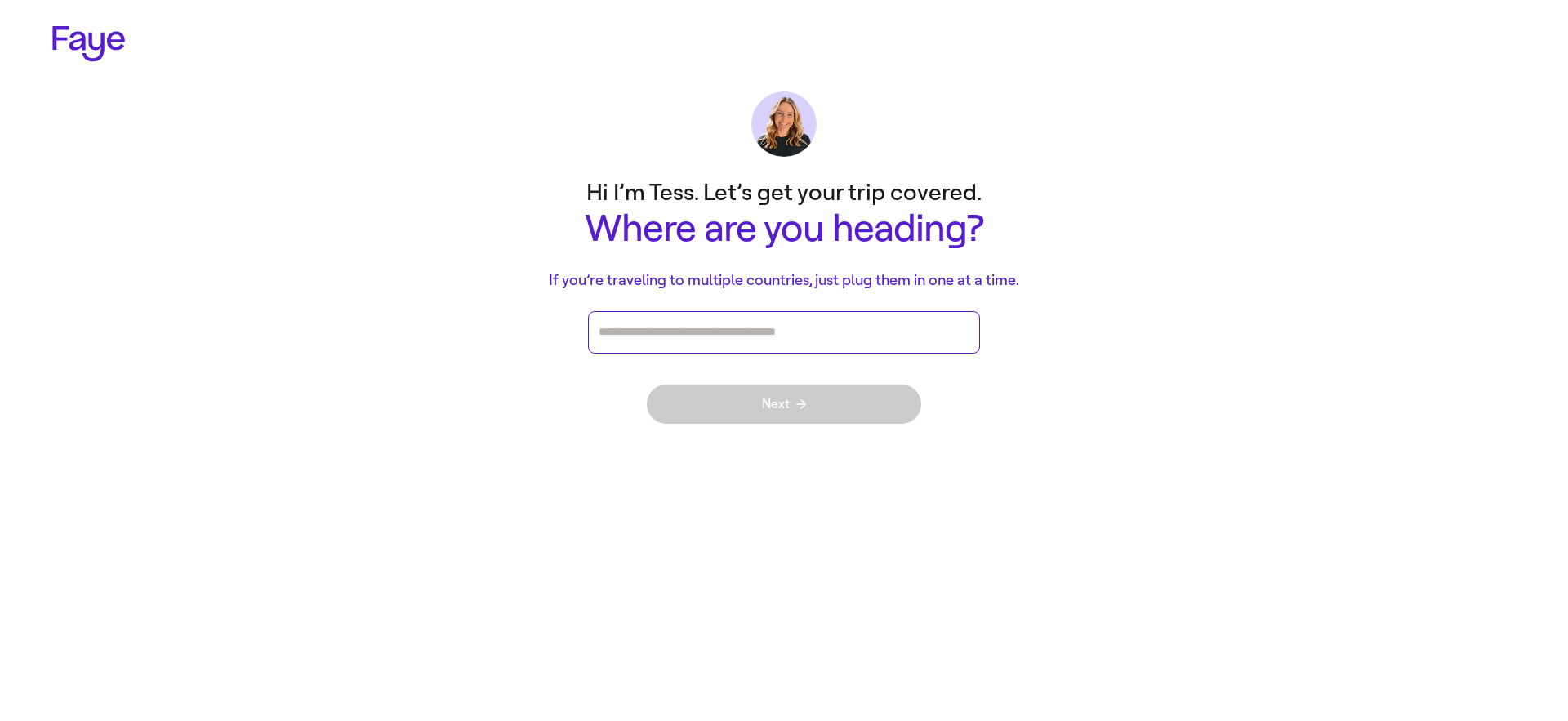 click at bounding box center [784, 332] 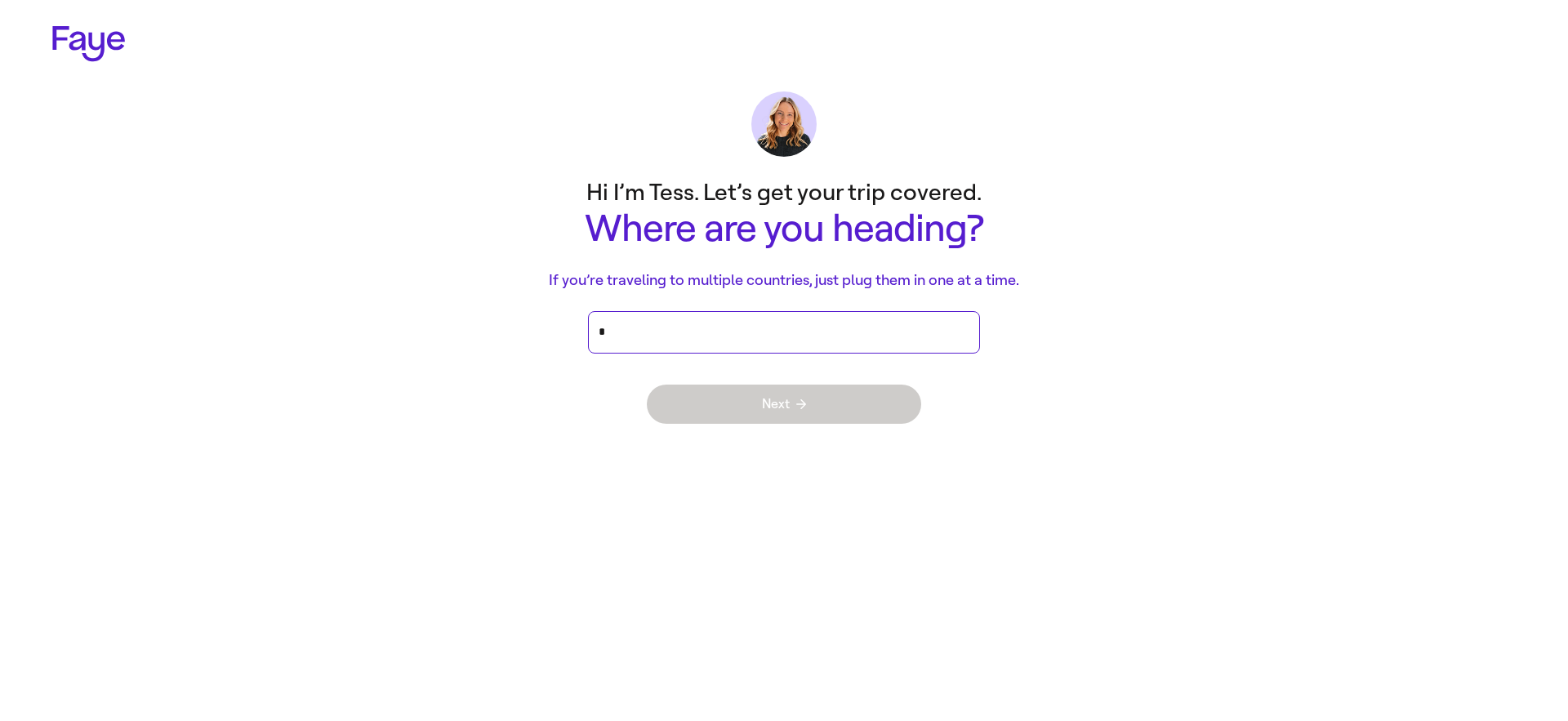 type on "**" 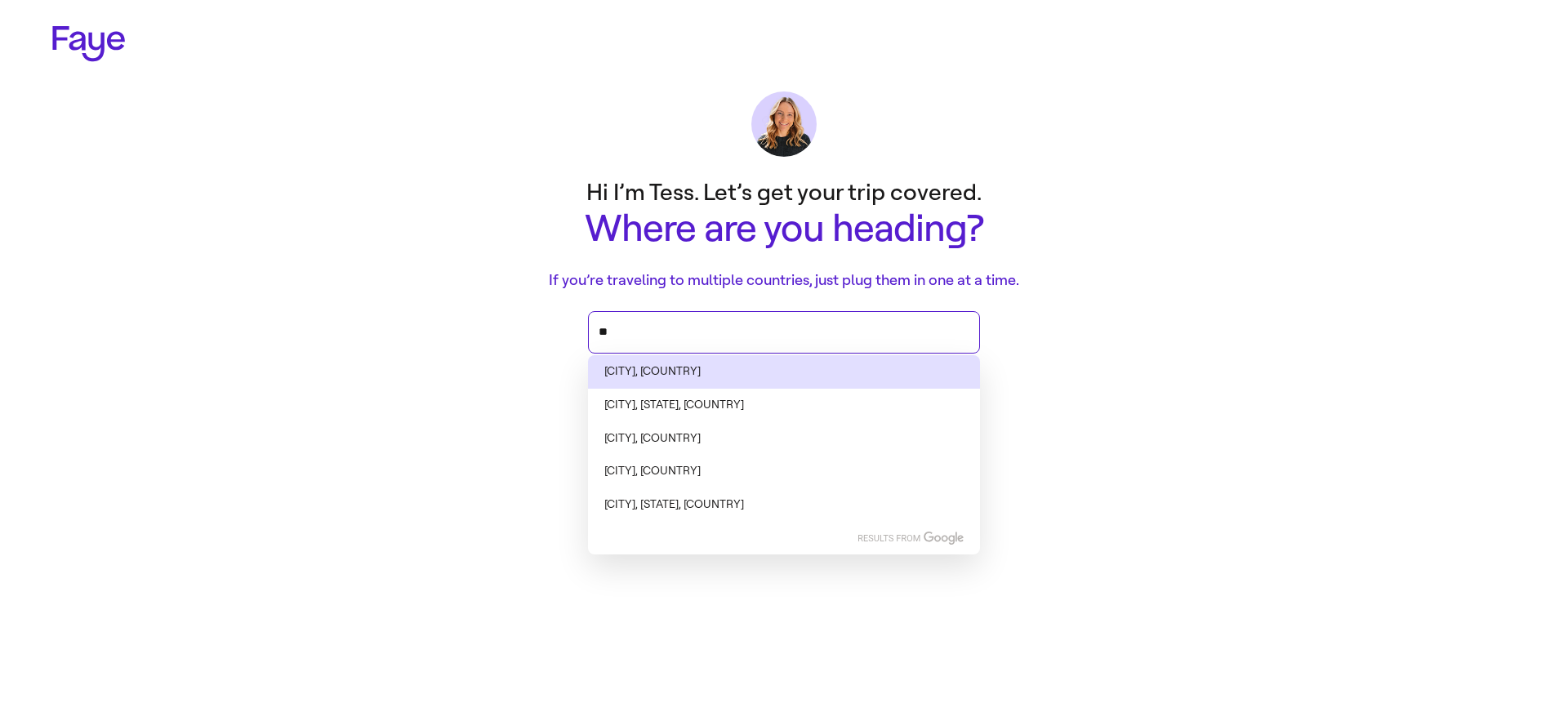 click on "[CITY], [COUNTRY]" at bounding box center (784, 372) 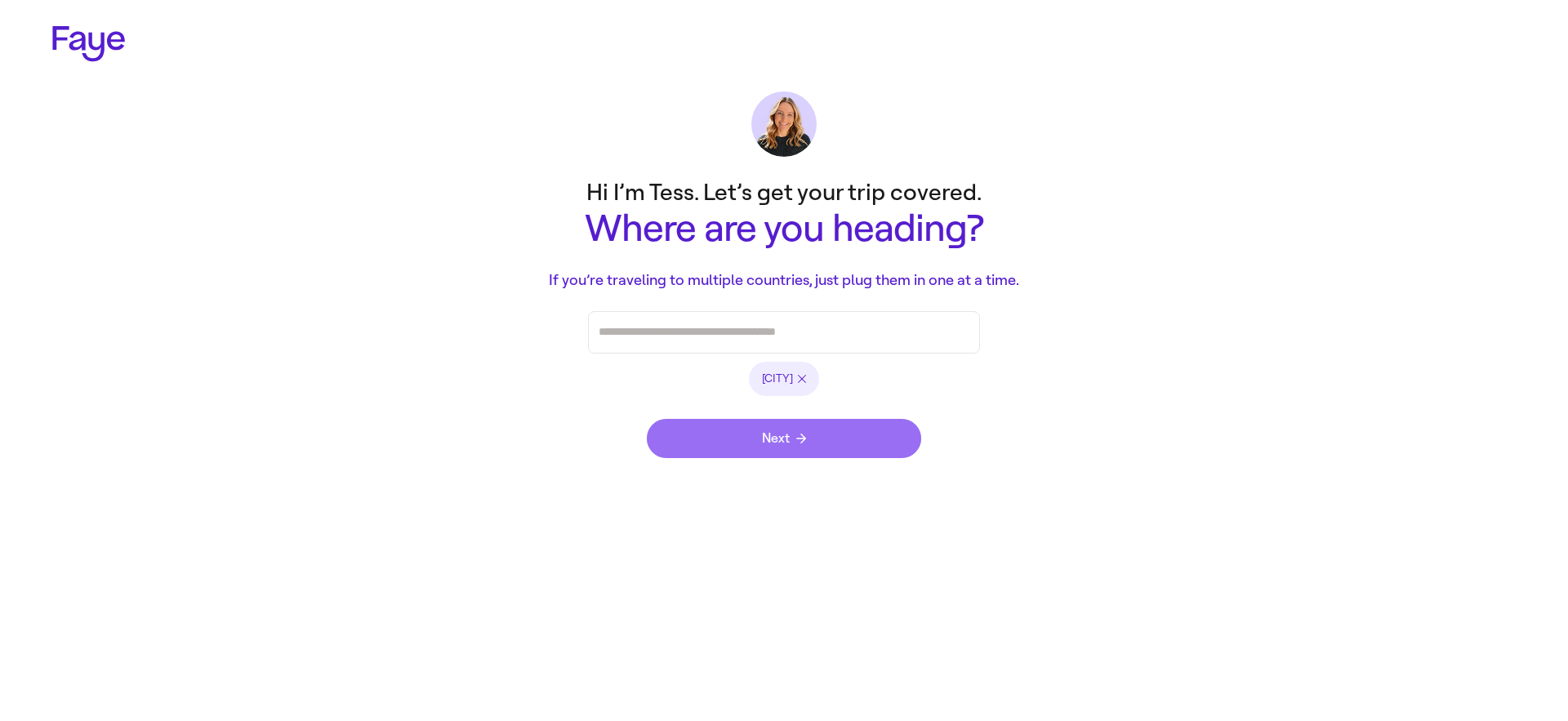 click on "Next" at bounding box center [784, 438] 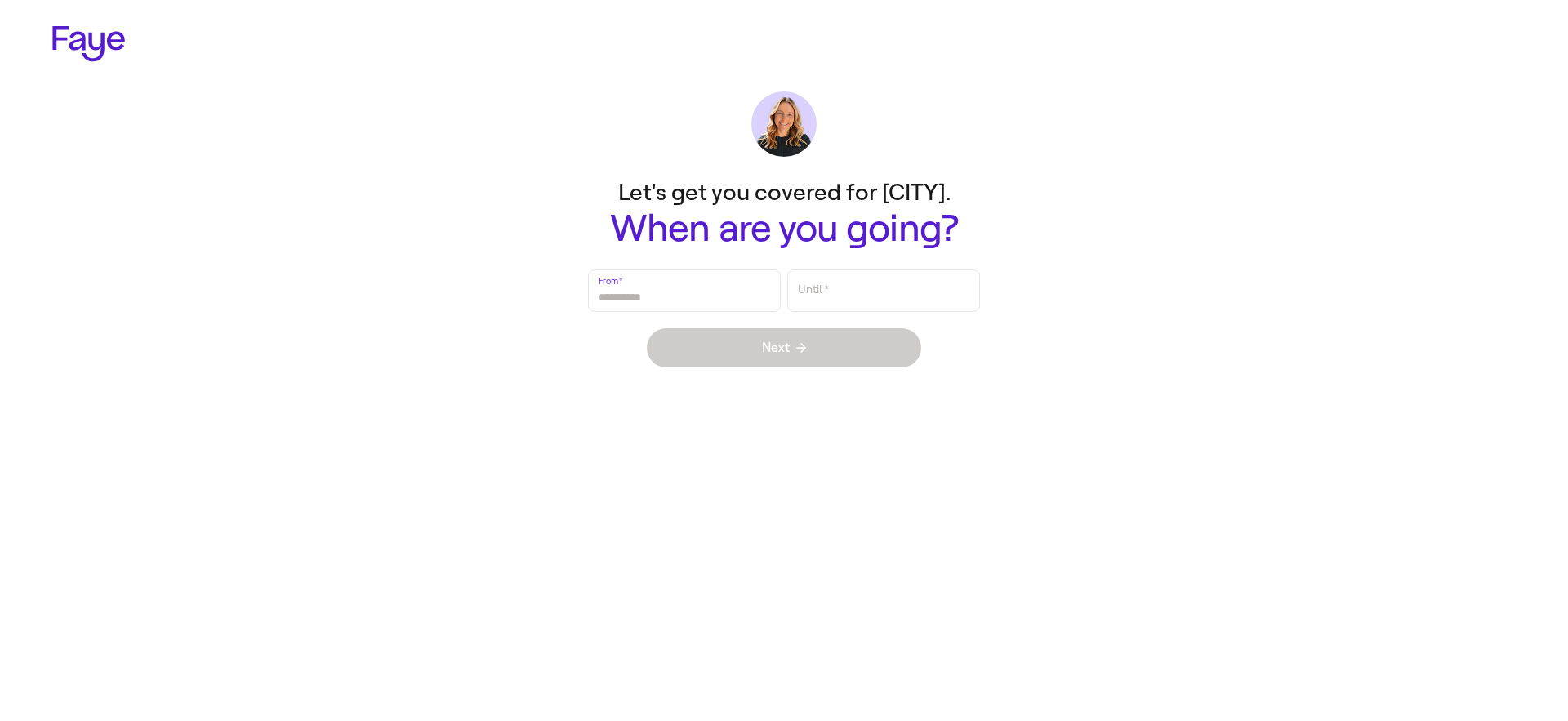 click on "From   *" at bounding box center [684, 291] 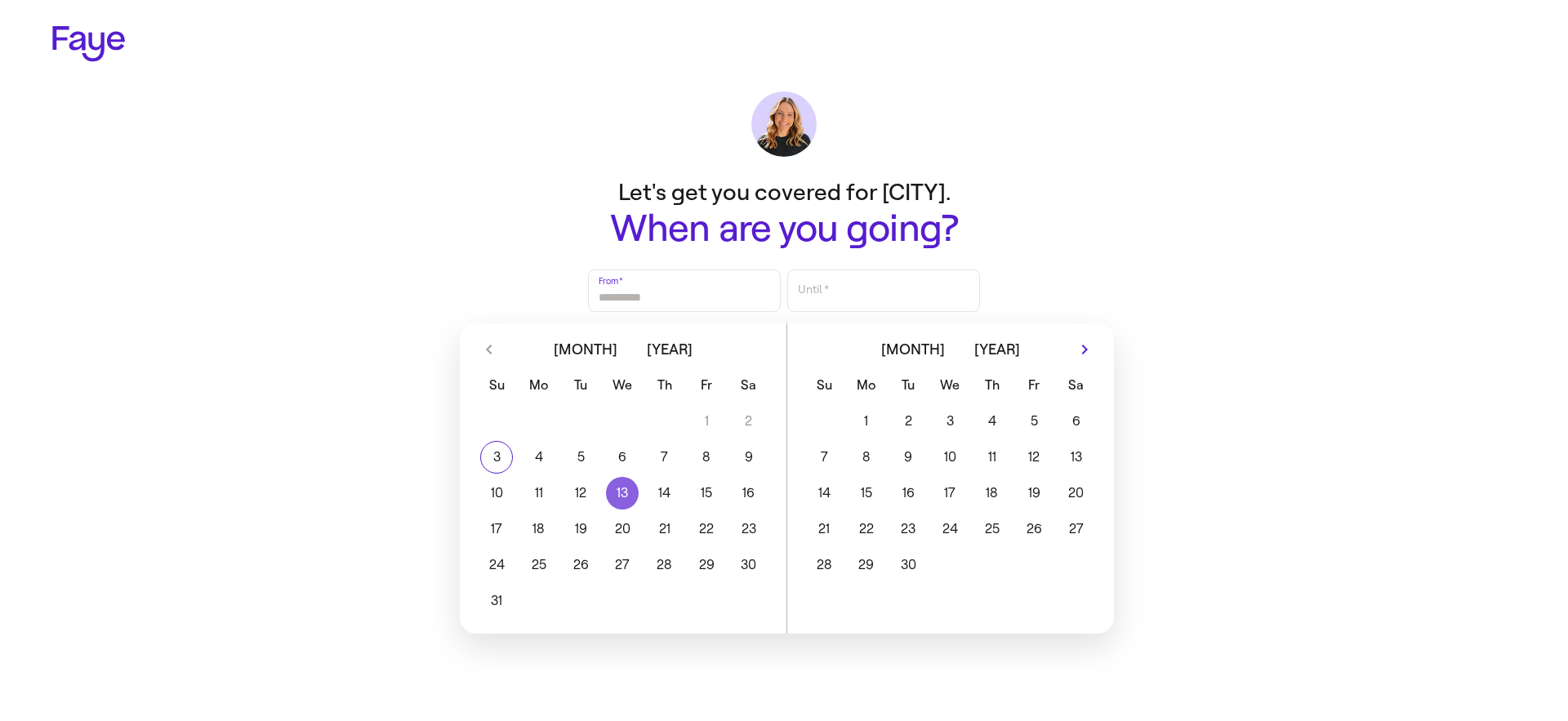 click on "13" at bounding box center (622, 493) 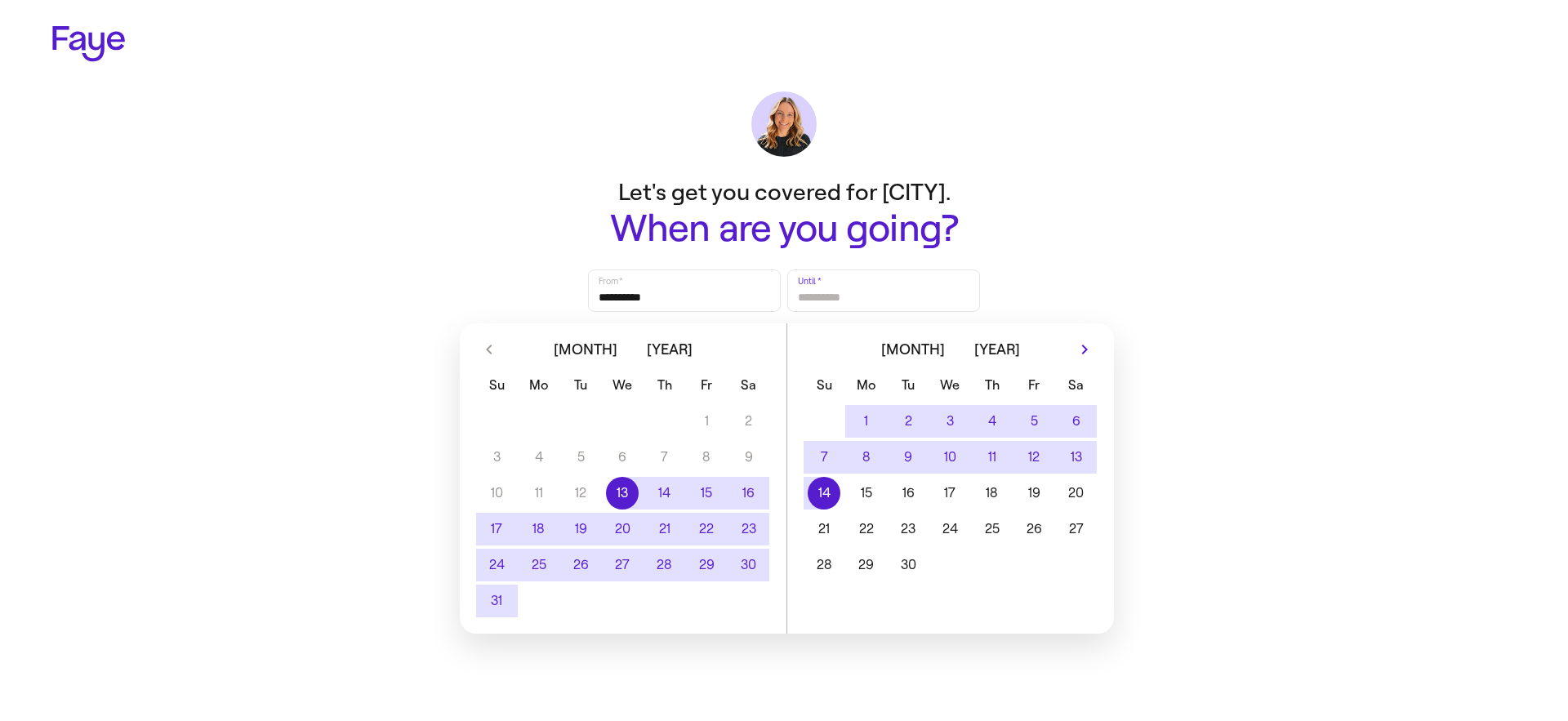 click on "14" at bounding box center [824, 493] 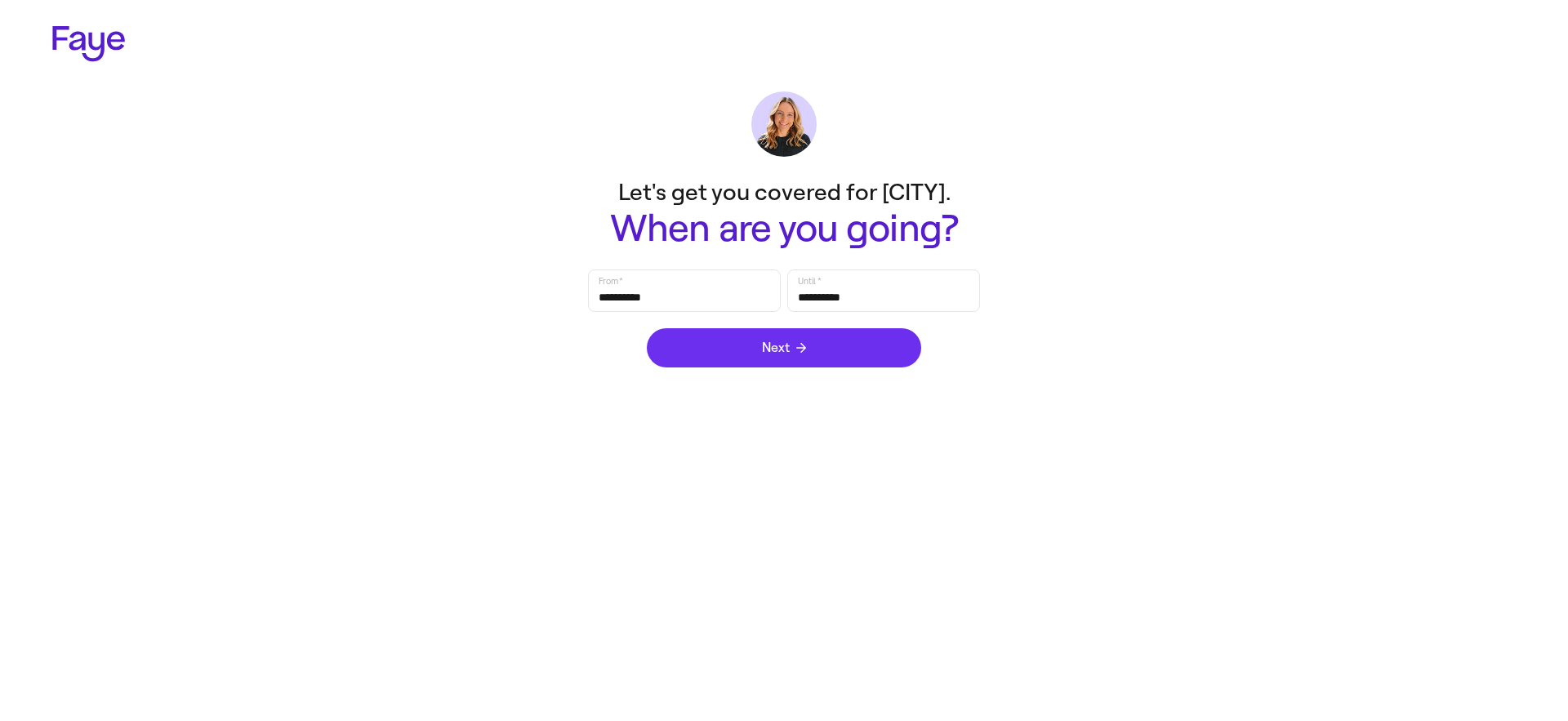 click on "Next" at bounding box center (784, 348) 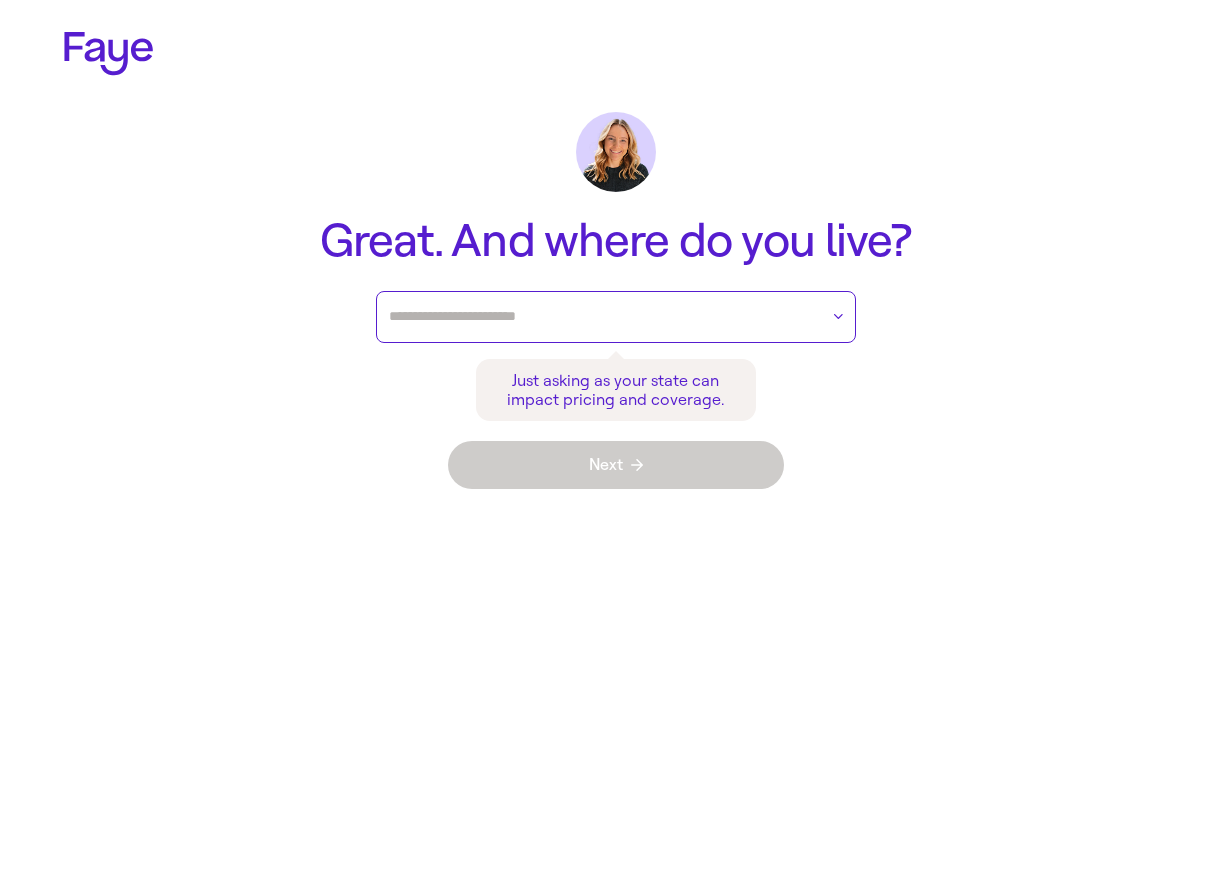 click at bounding box center (603, 317) 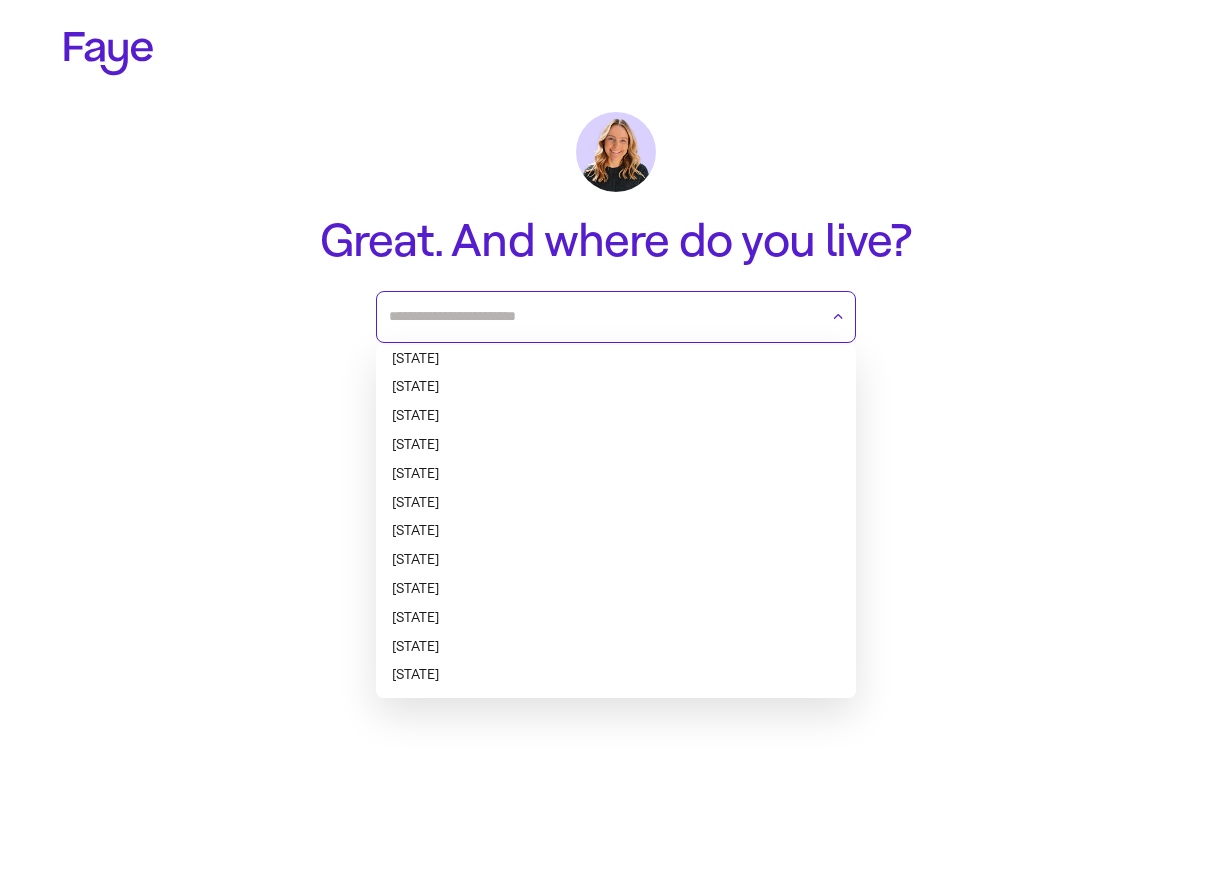 click on "[STATE]" at bounding box center (616, 503) 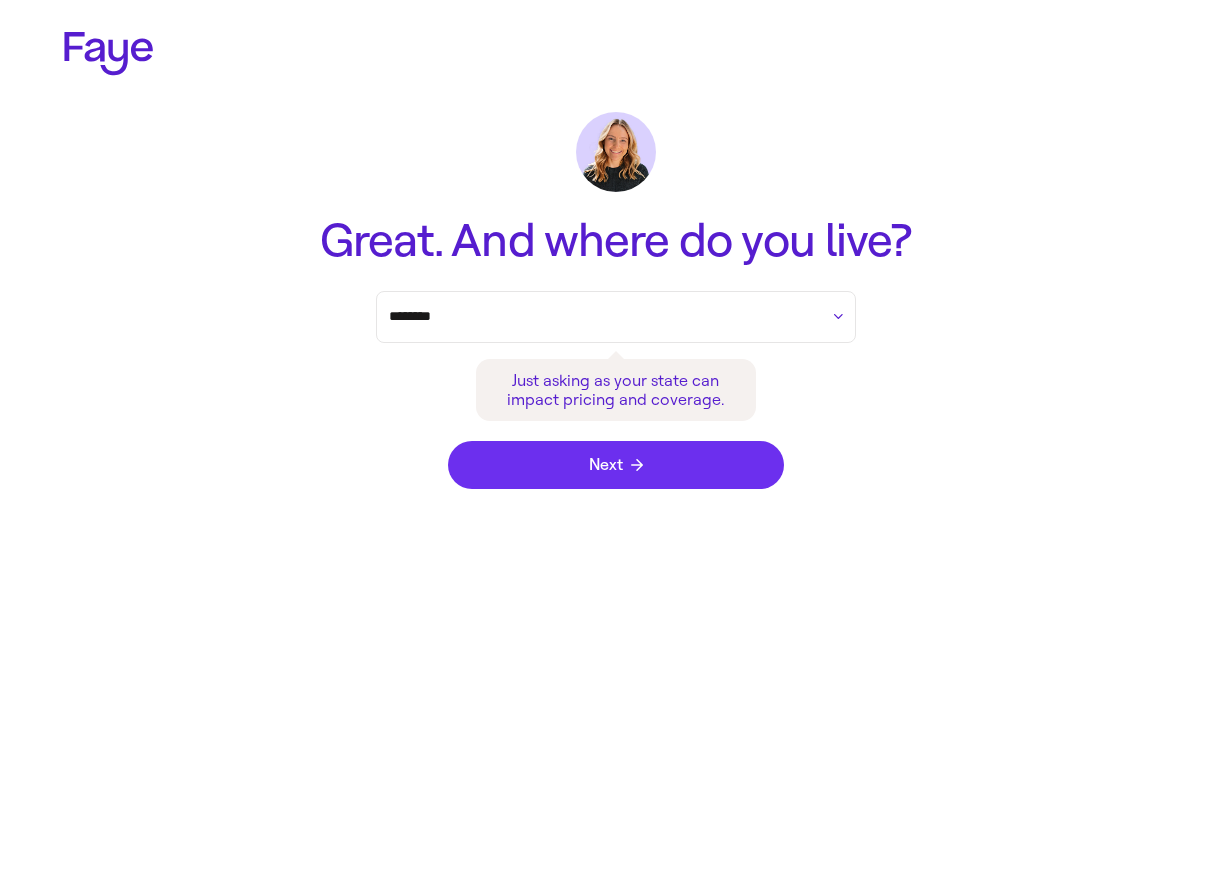 click on "Next" at bounding box center (616, 465) 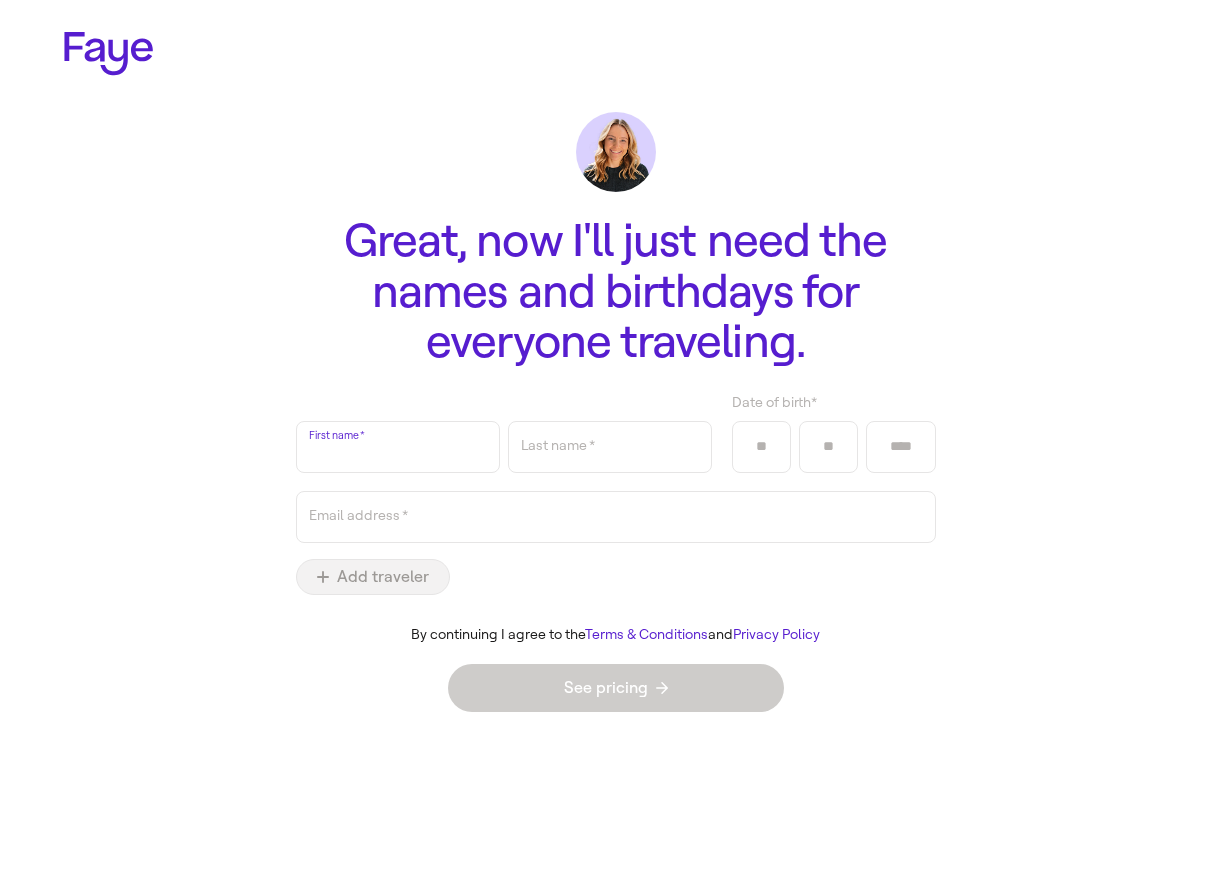 click on "First name   *" at bounding box center [398, 447] 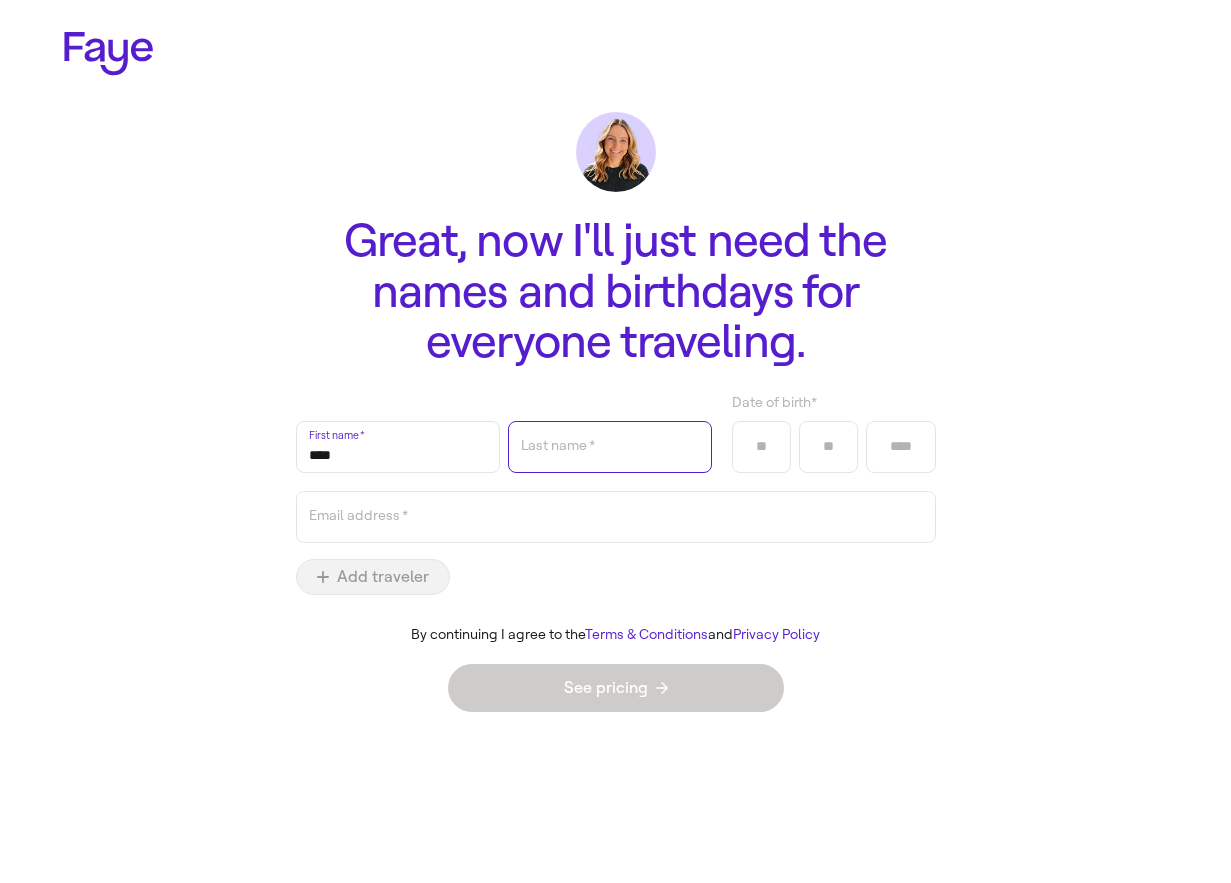click on "Last name   *" at bounding box center [610, 447] 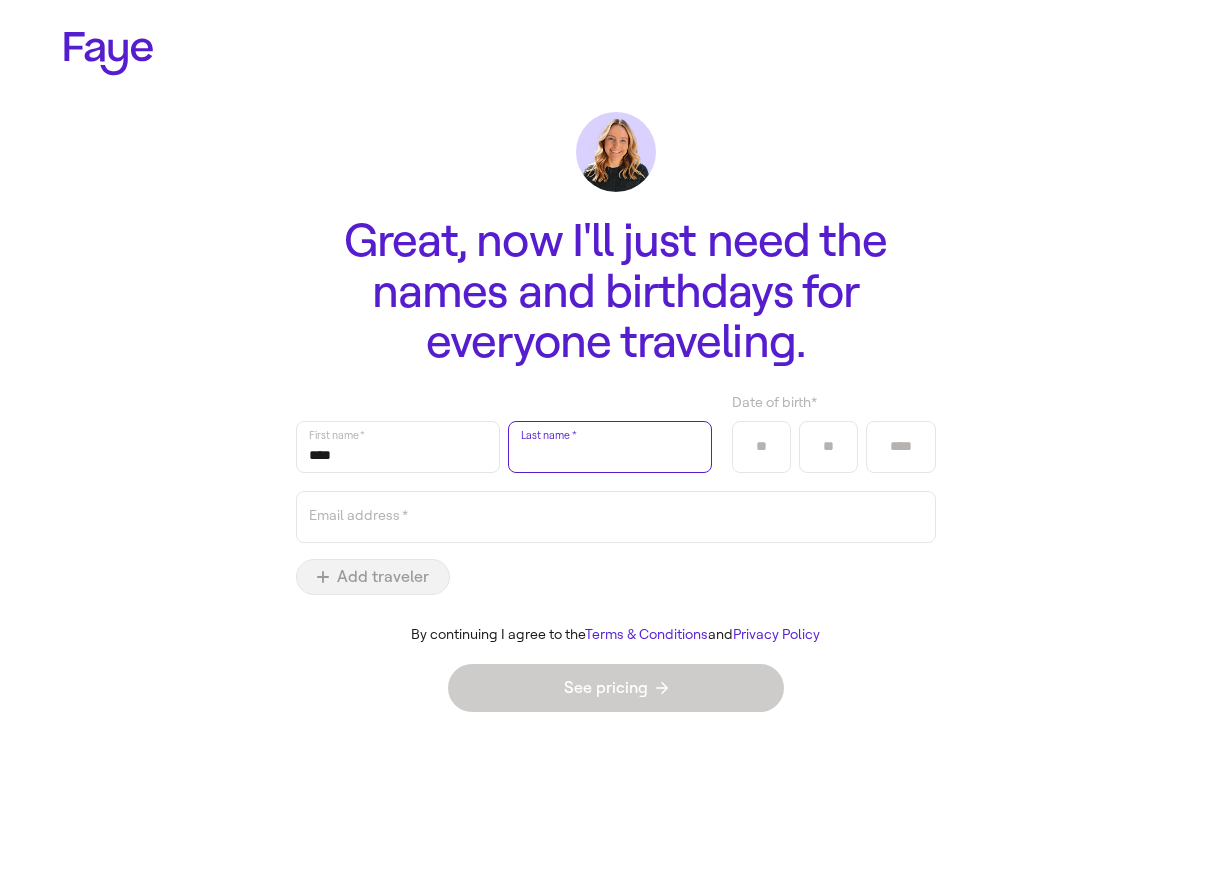 type on "****" 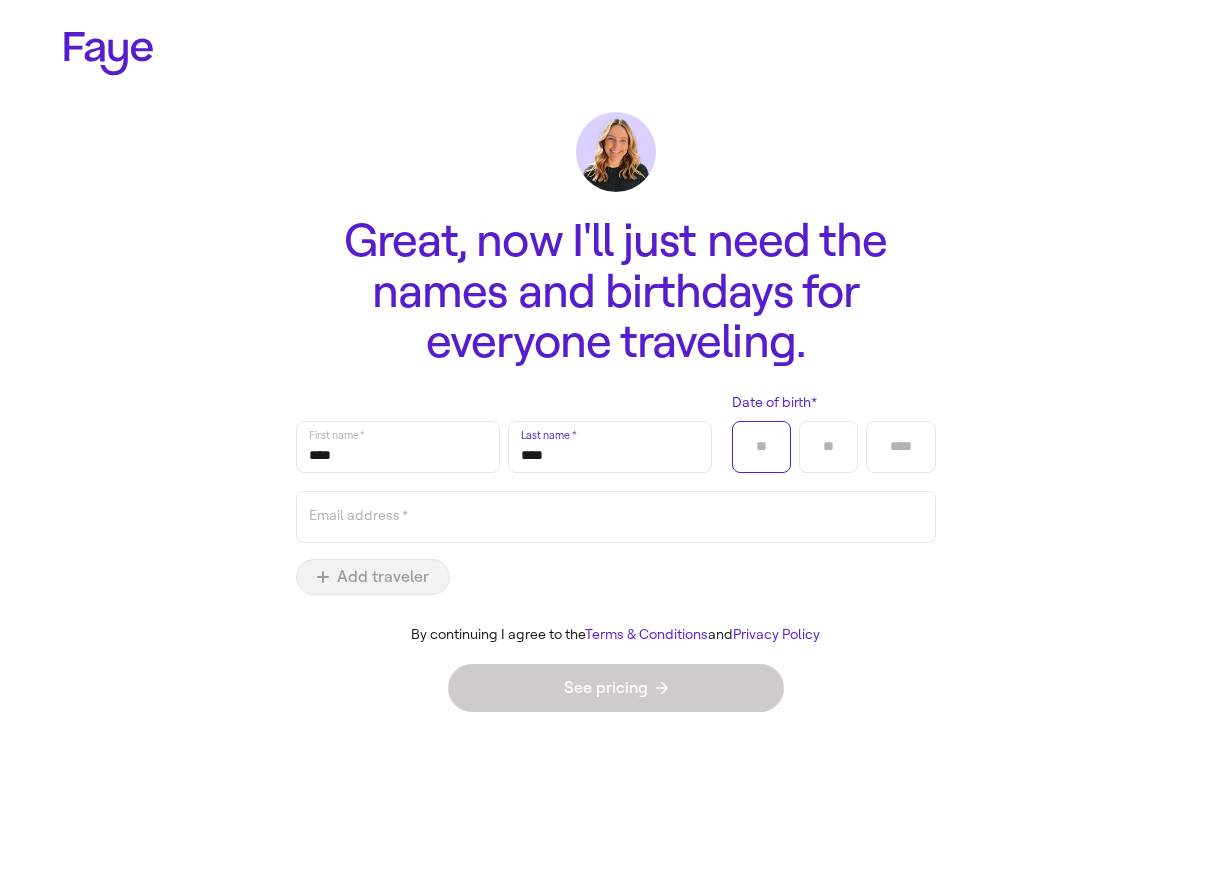 click on "Date of birth  *" at bounding box center (761, 447) 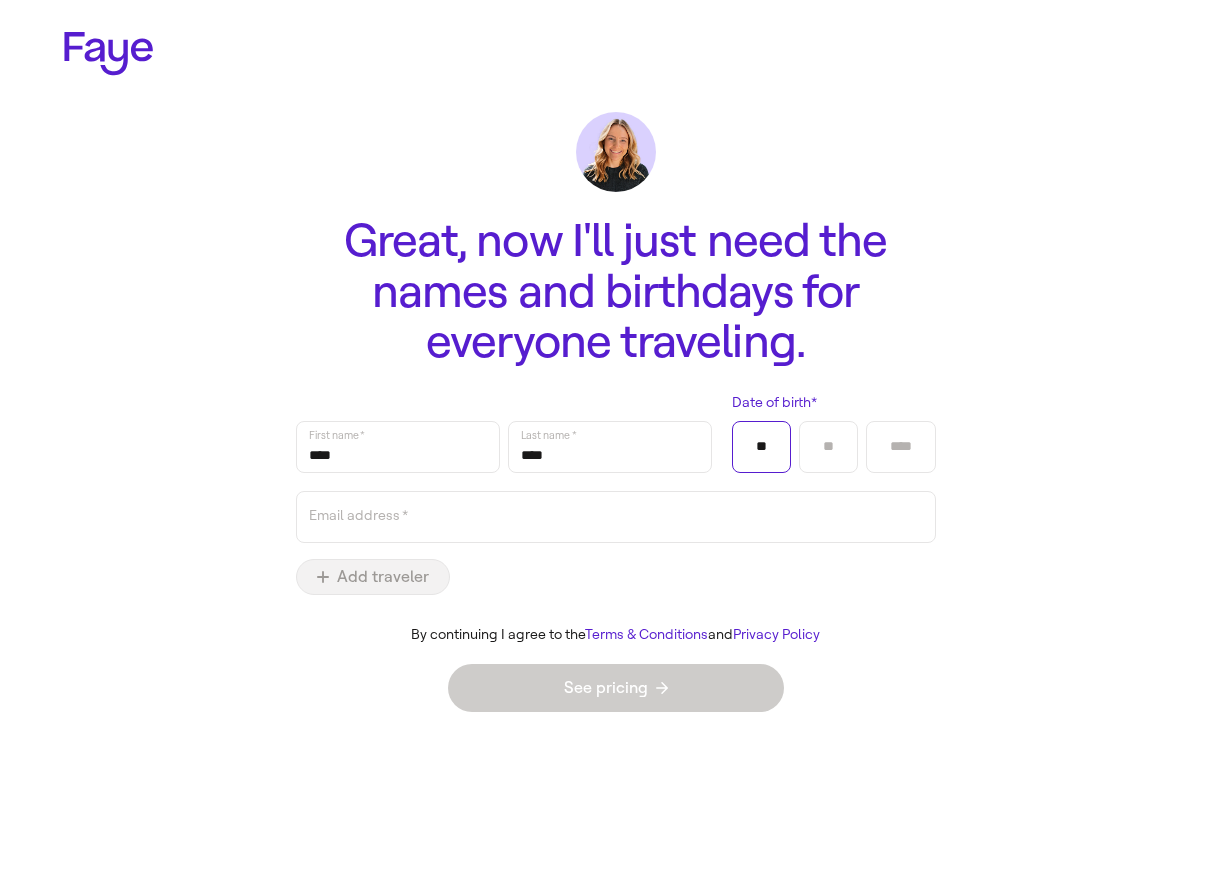 type on "**" 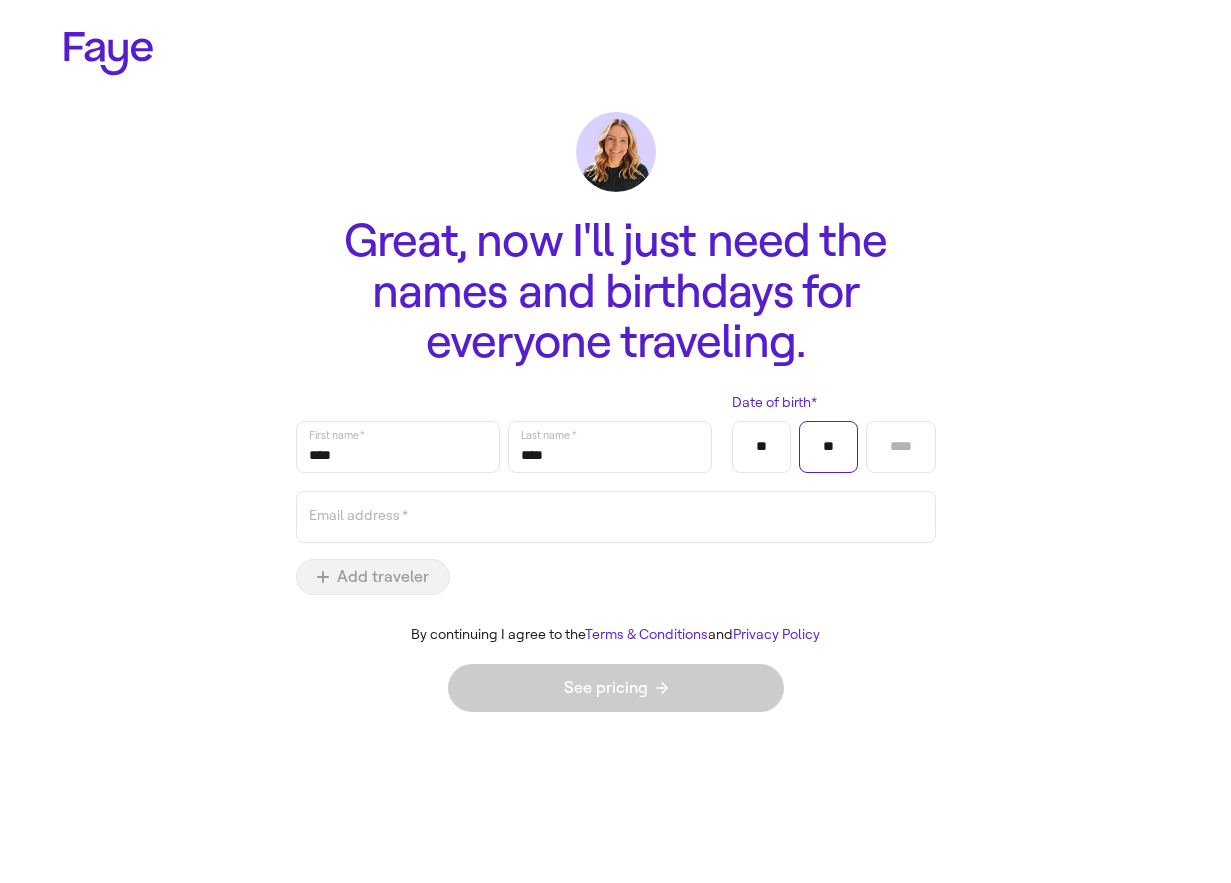 type on "**" 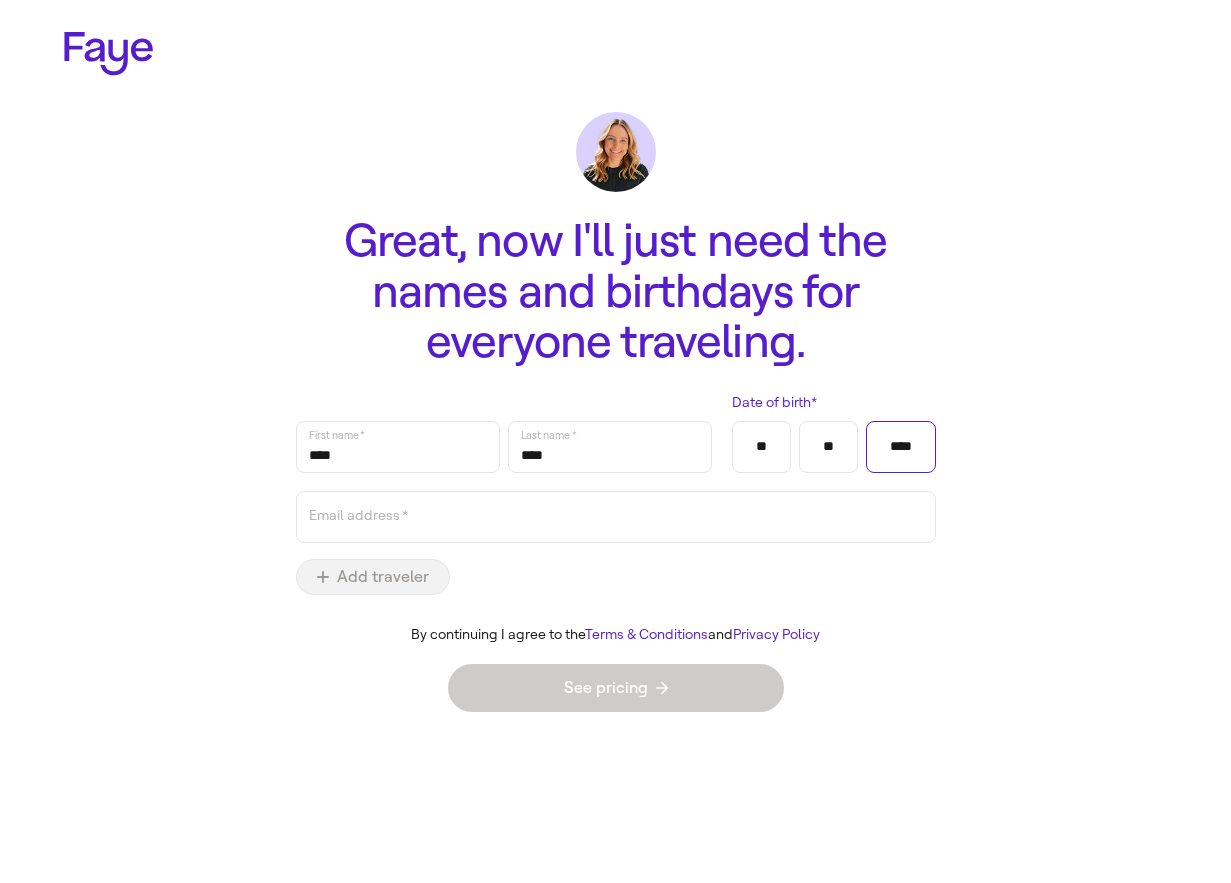 type on "****" 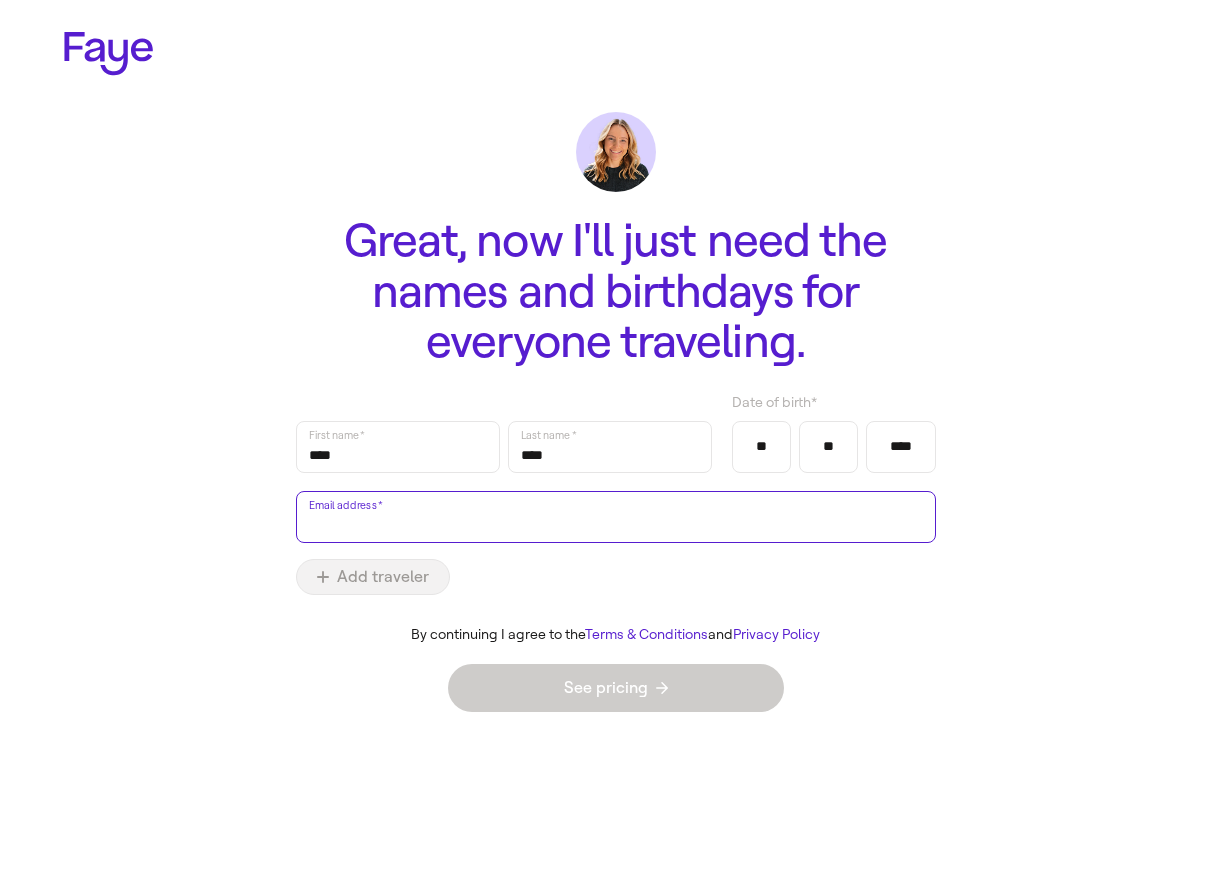 click on "Email address   *" at bounding box center (616, 517) 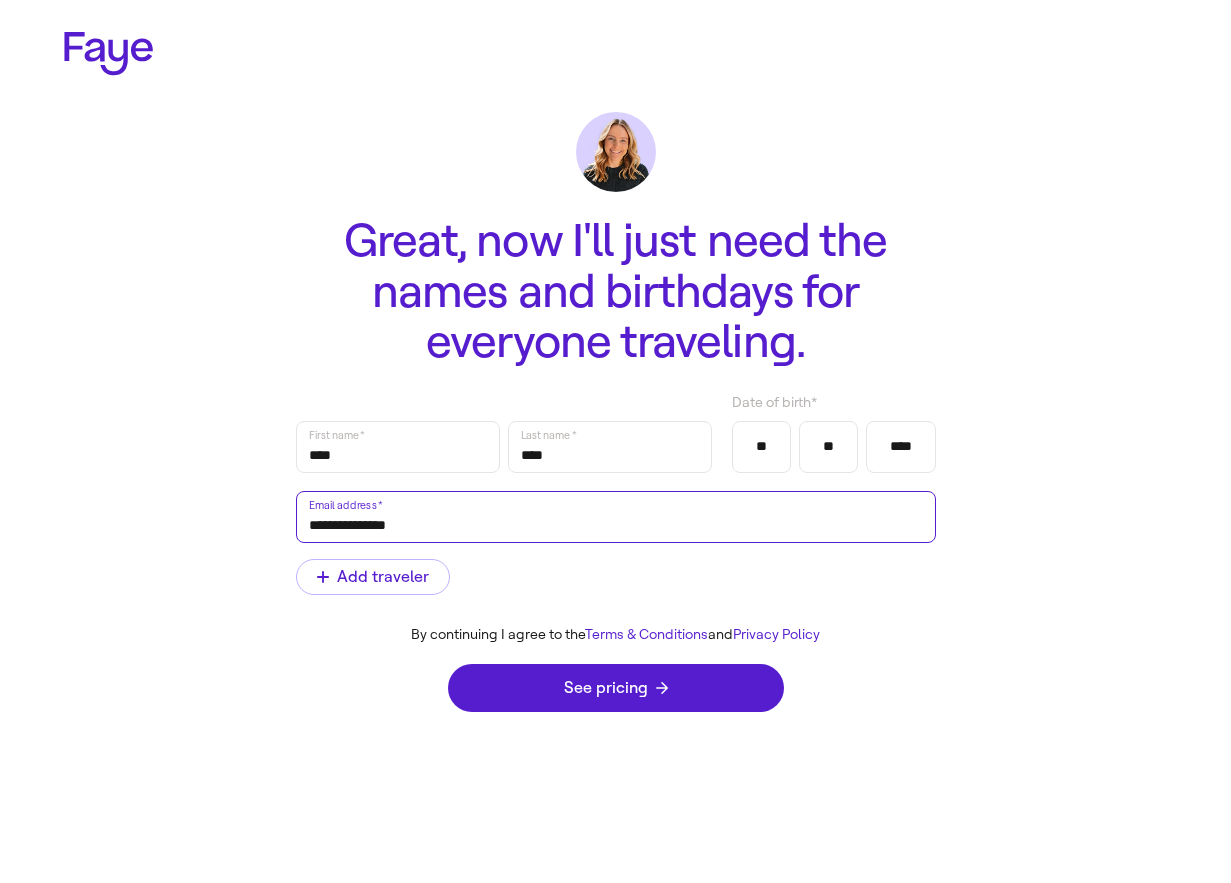 click on "**********" at bounding box center [616, 517] 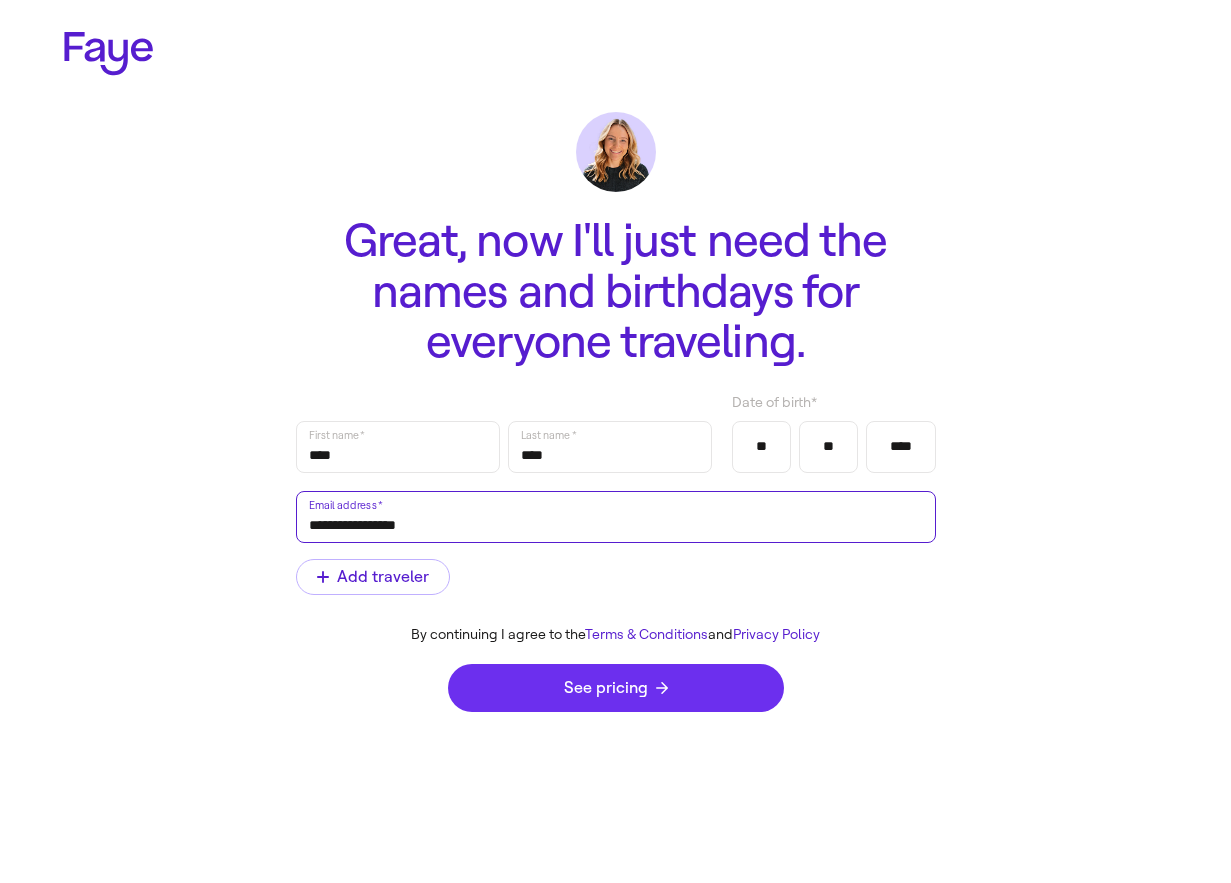 type on "**********" 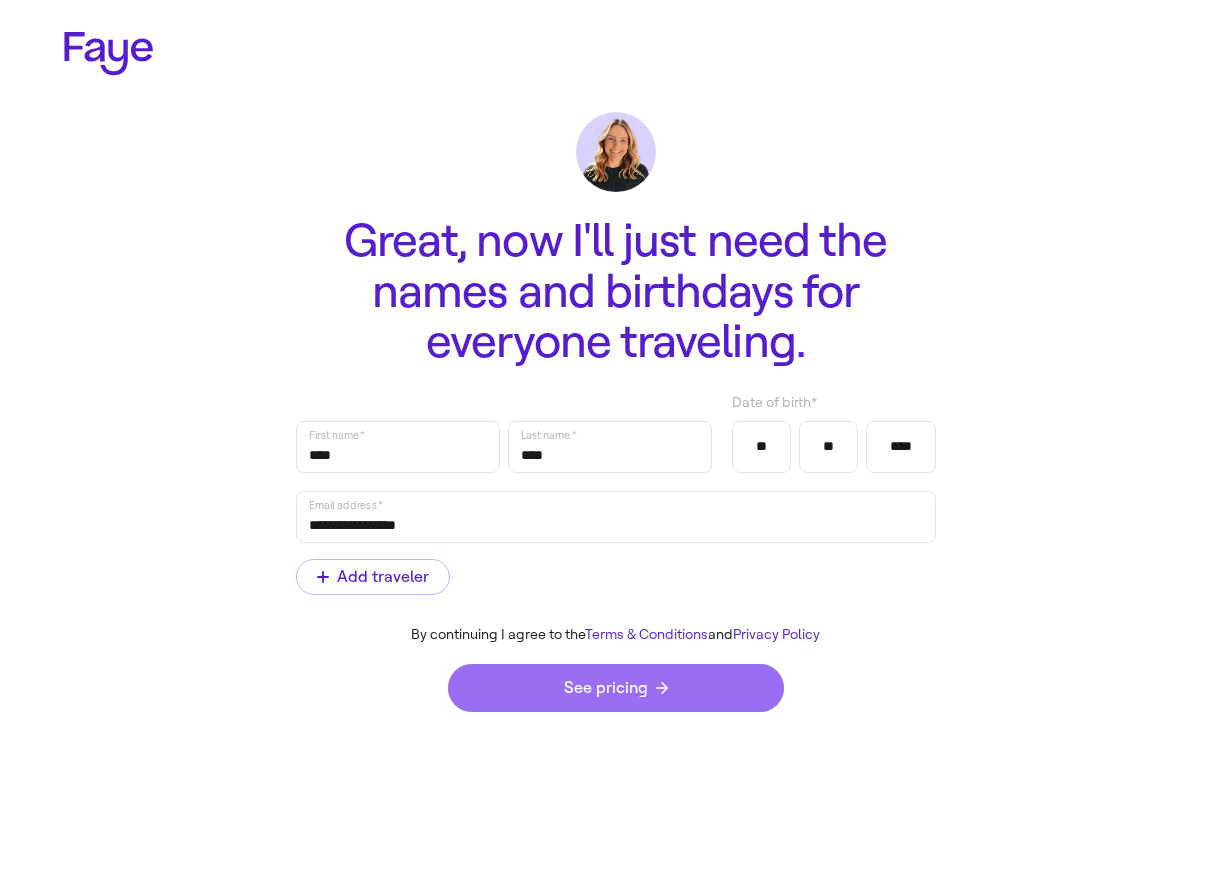 click on "See pricing" at bounding box center (616, 688) 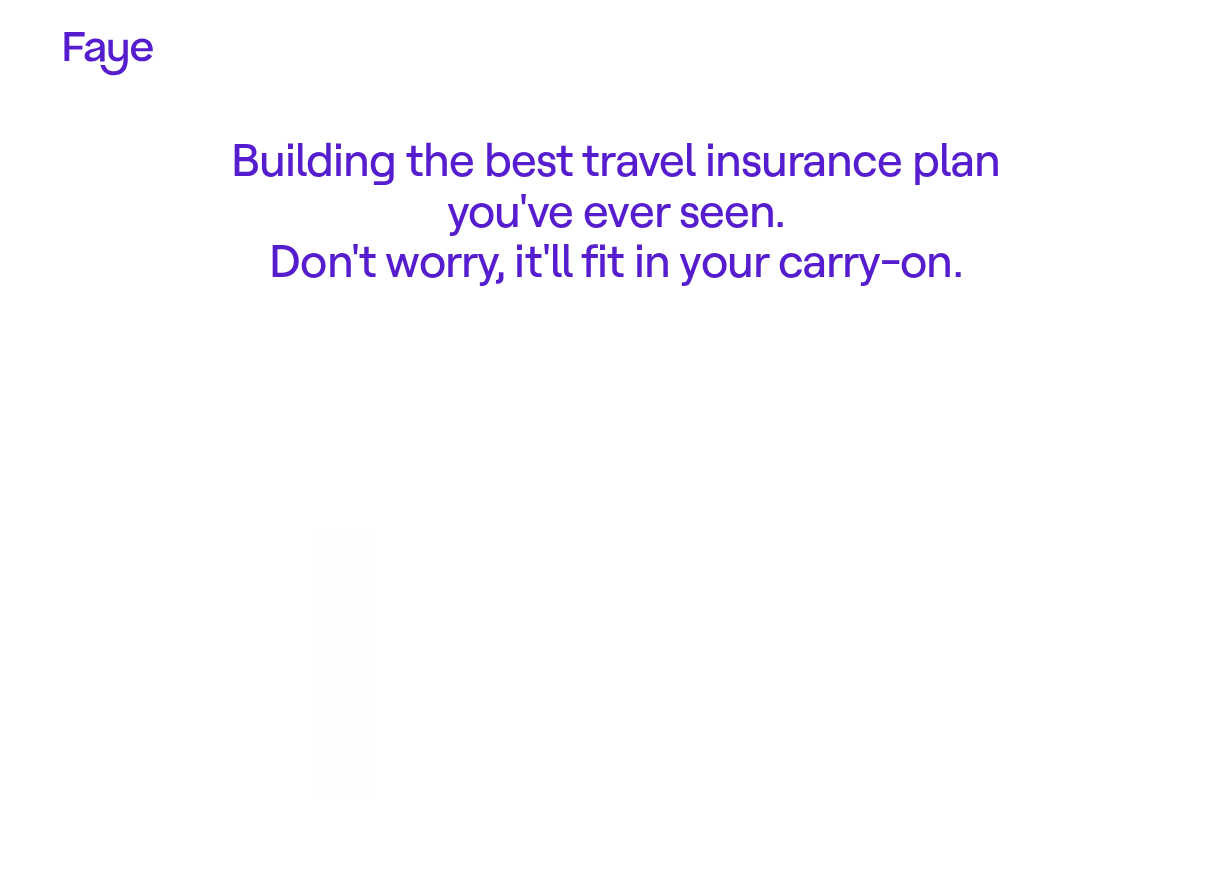 scroll, scrollTop: 0, scrollLeft: 0, axis: both 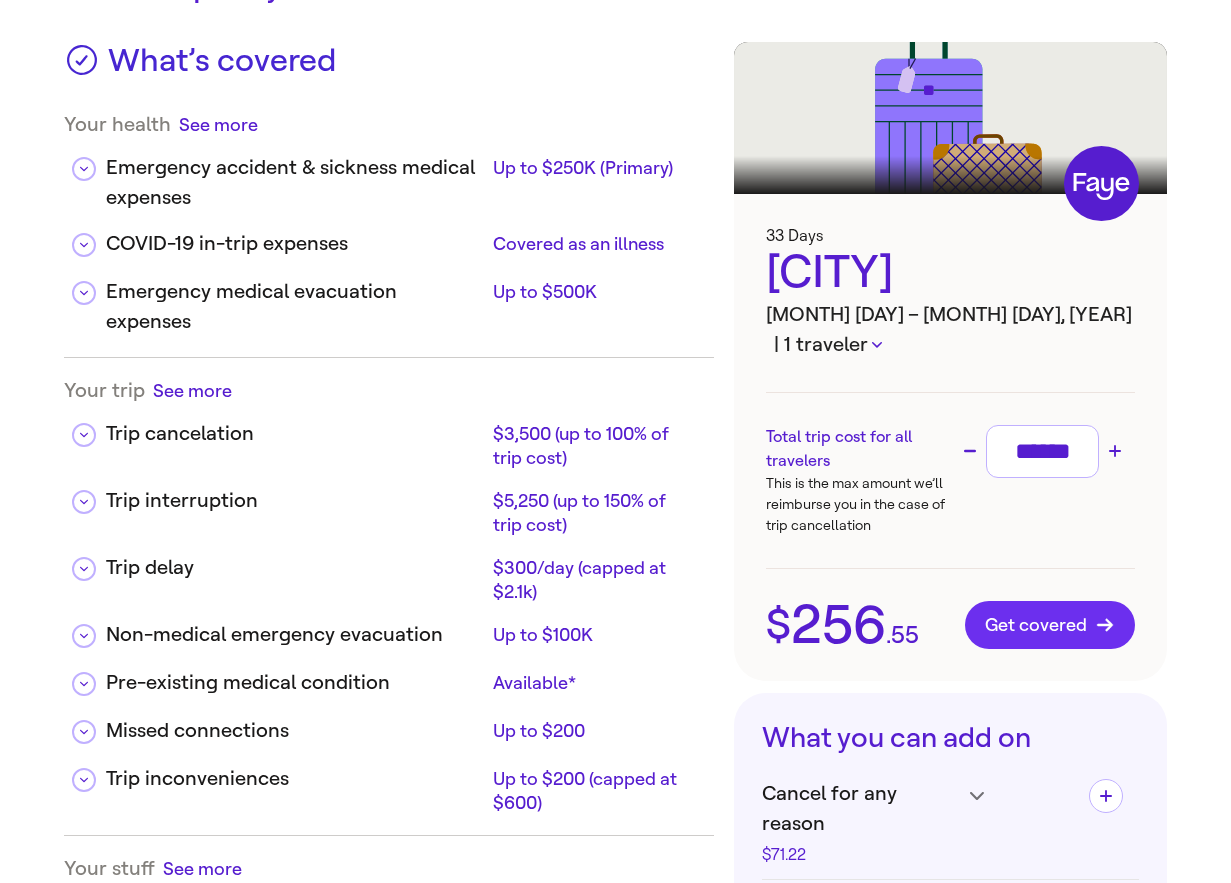 click on "Get covered" at bounding box center [1050, 625] 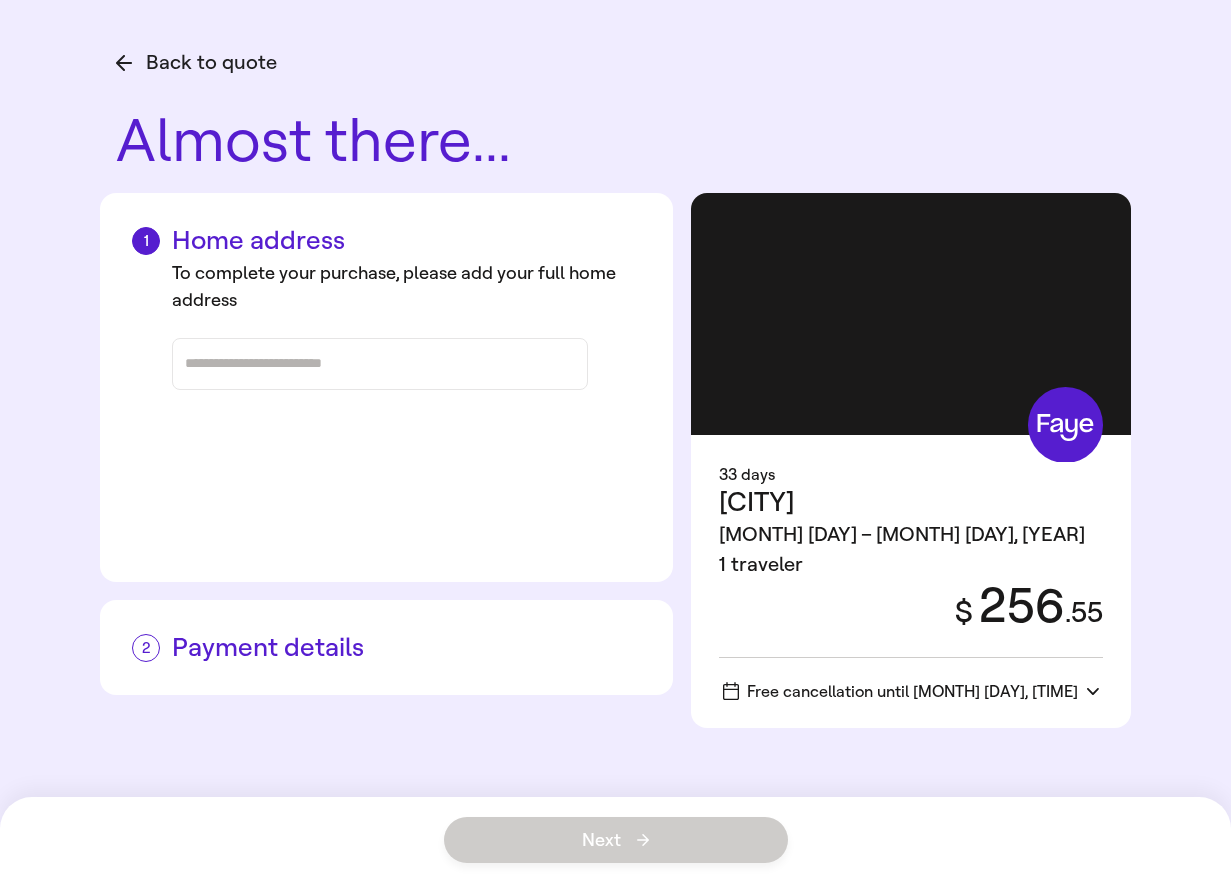 scroll, scrollTop: 0, scrollLeft: 0, axis: both 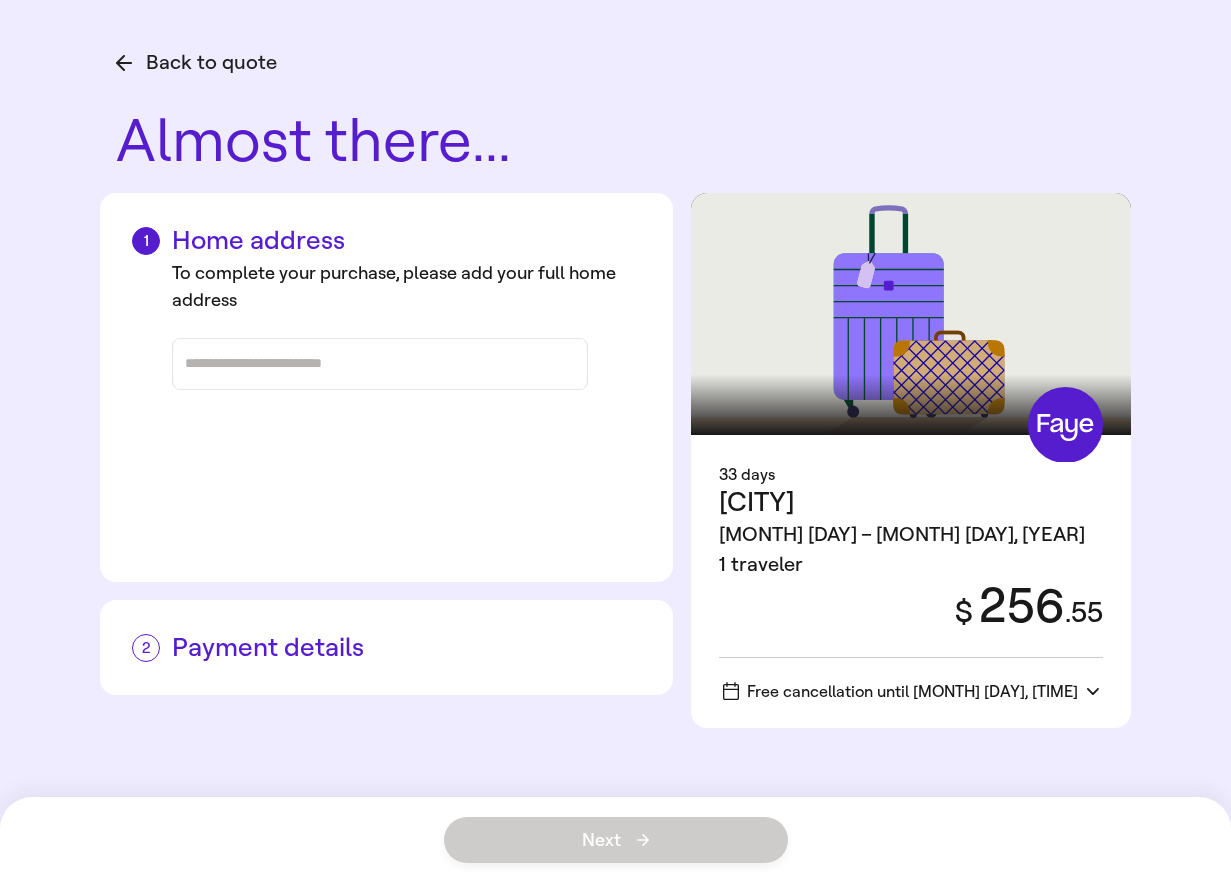 click at bounding box center [380, 364] 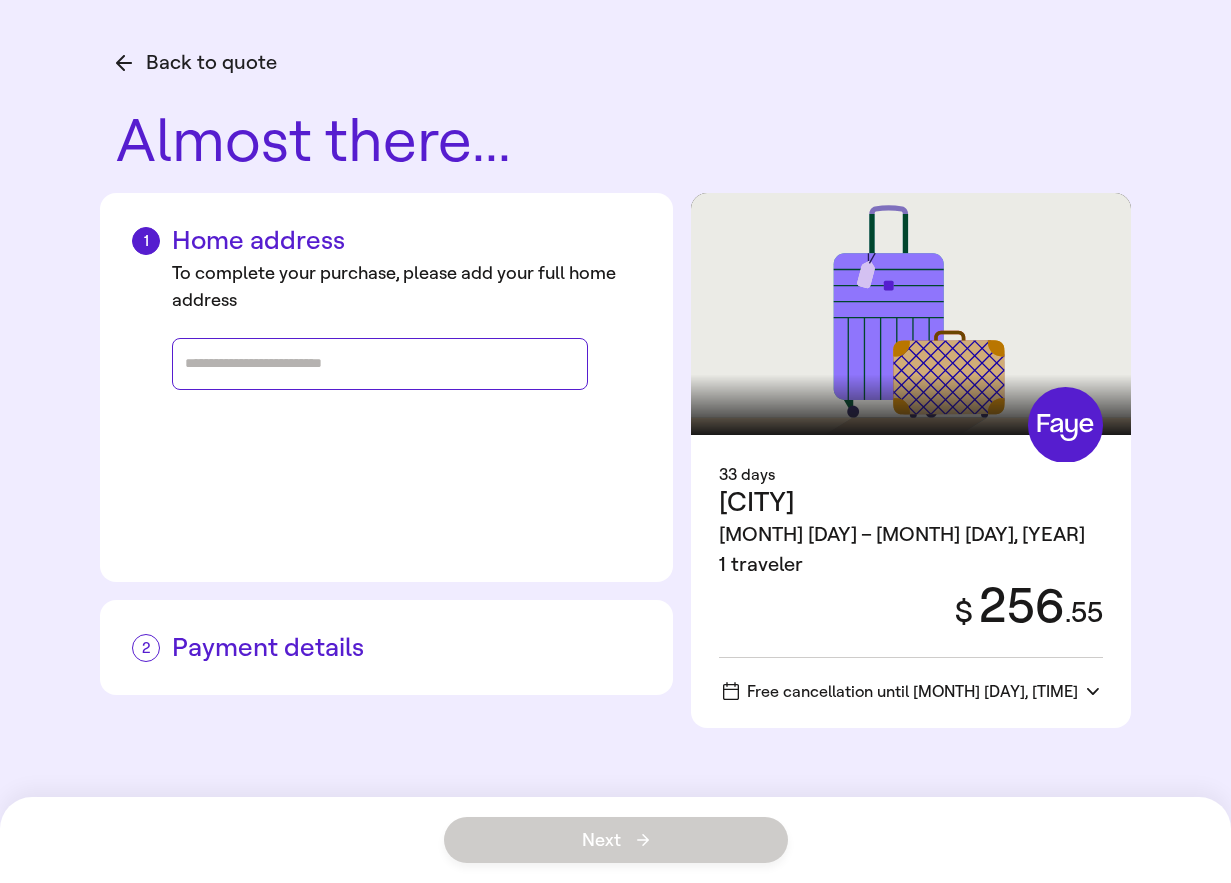 click at bounding box center [380, 364] 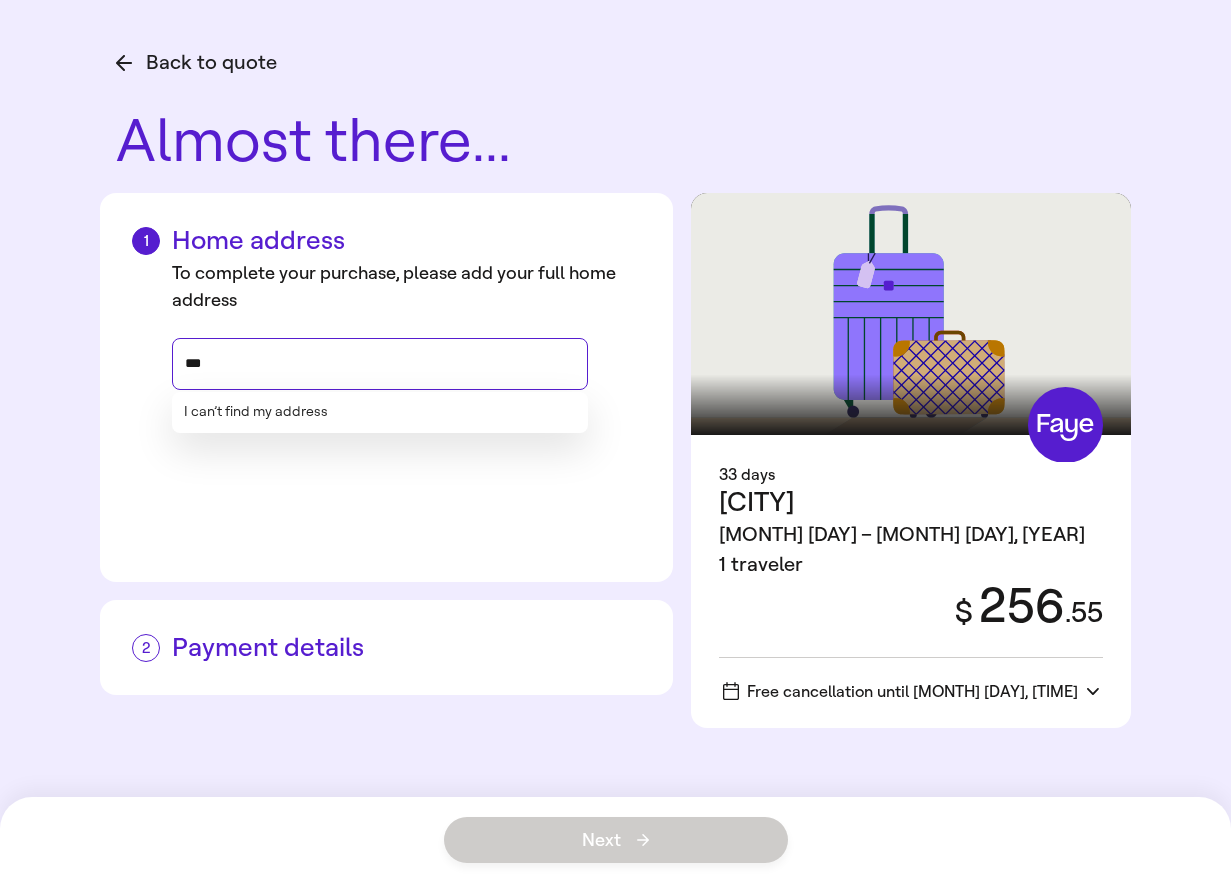 type on "****" 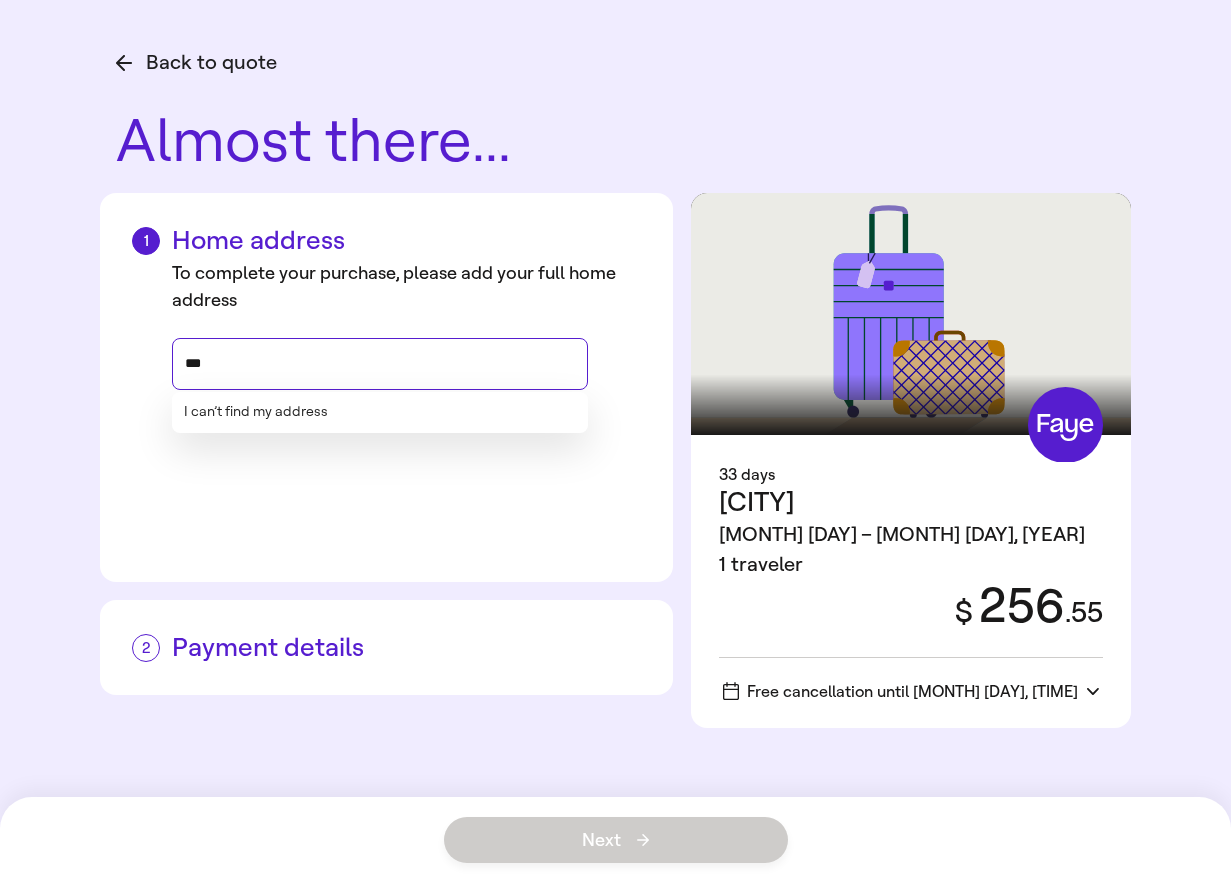 type on "****" 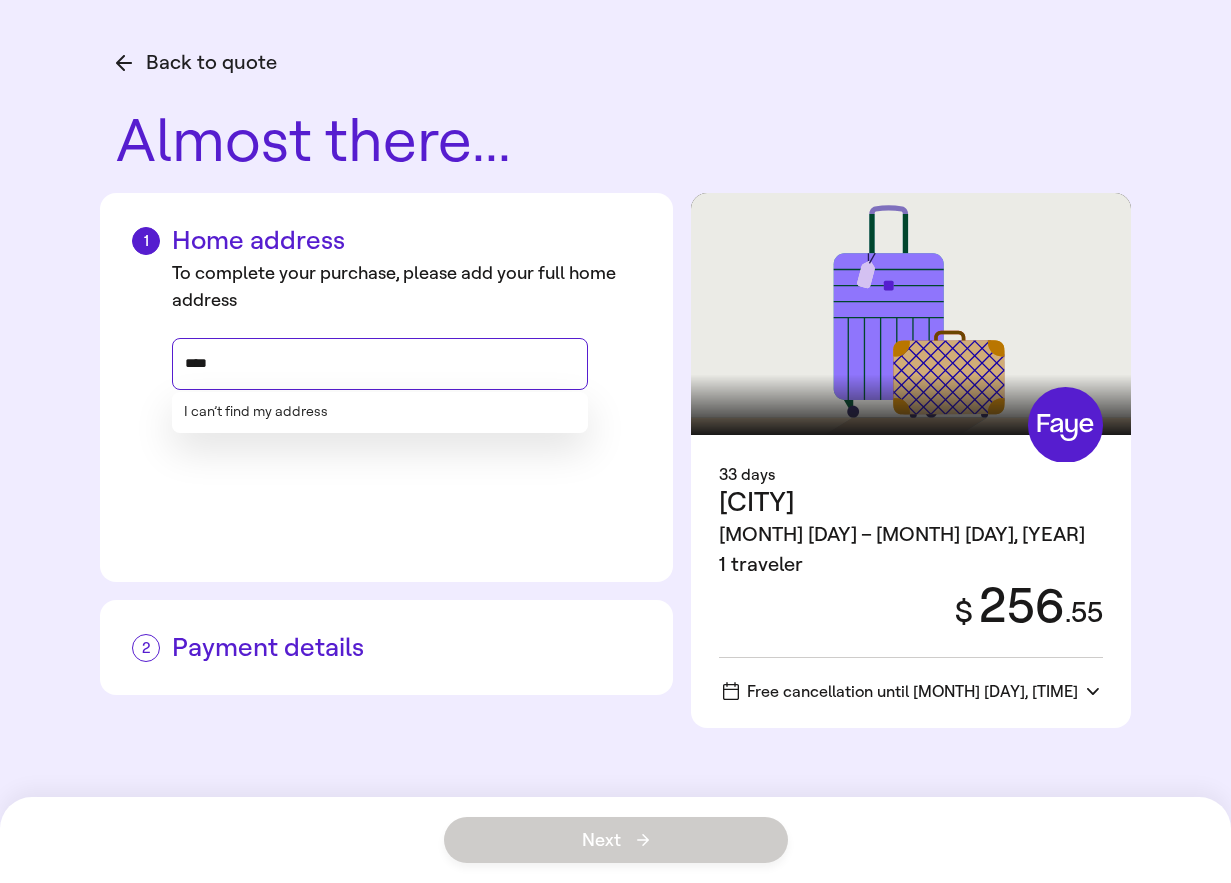 click on "I can’t find my address" at bounding box center (256, 412) 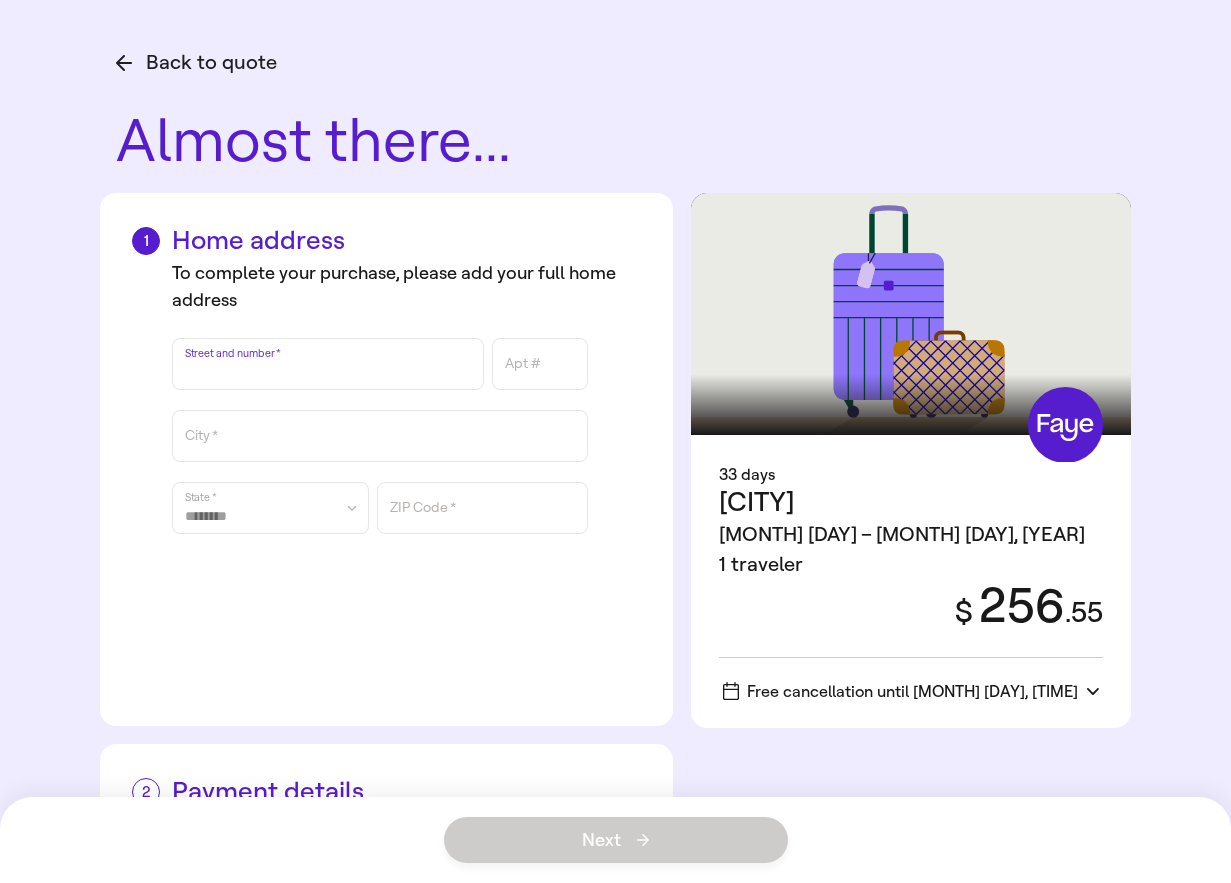 click at bounding box center (328, 364) 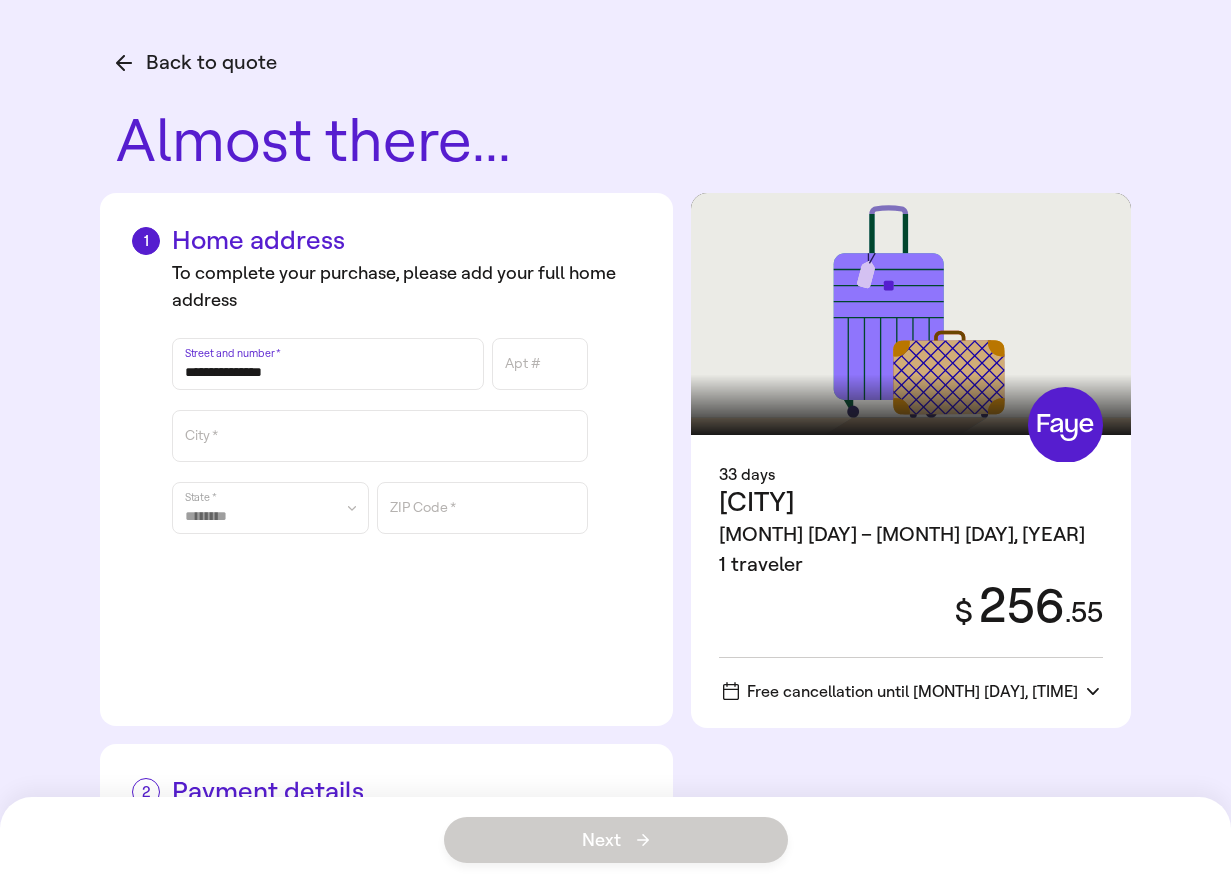 type on "**********" 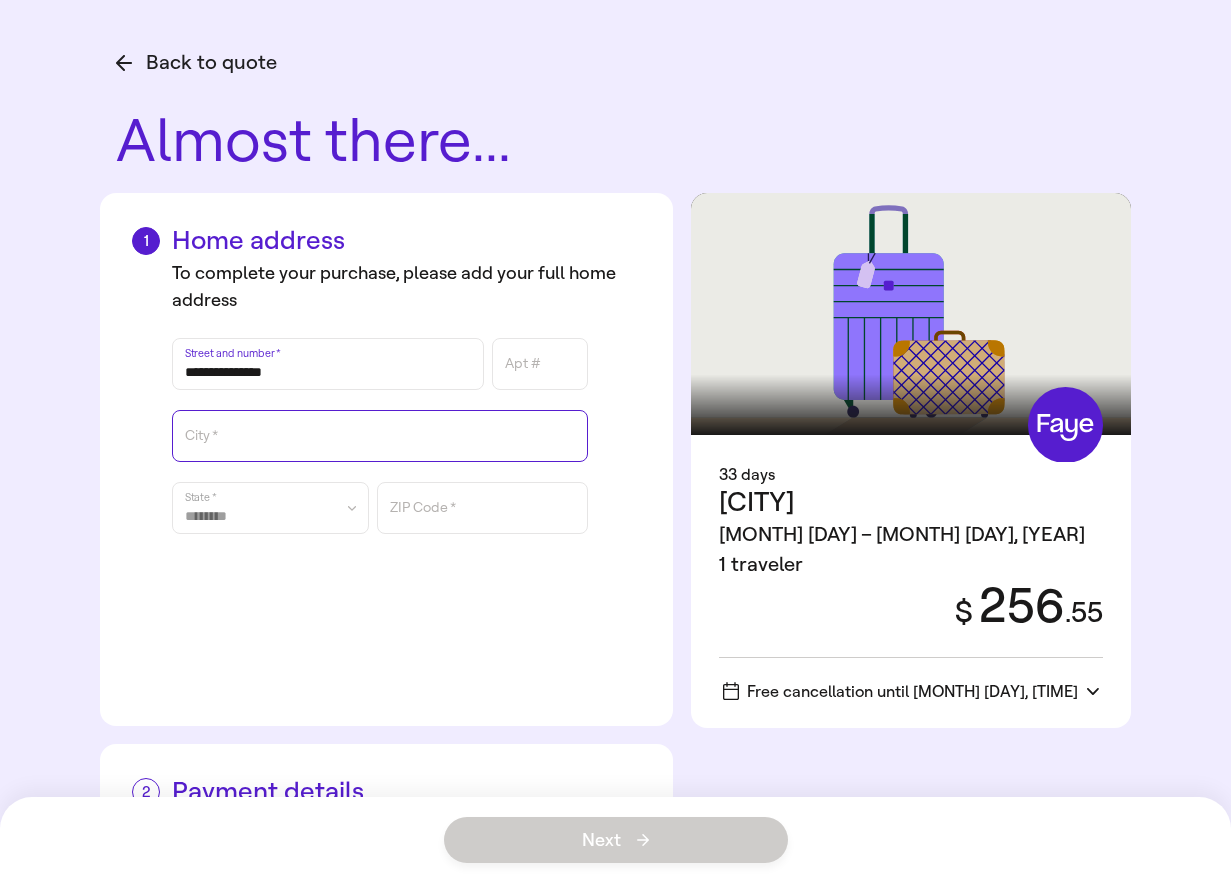 click on "[CITY]" at bounding box center [380, 436] 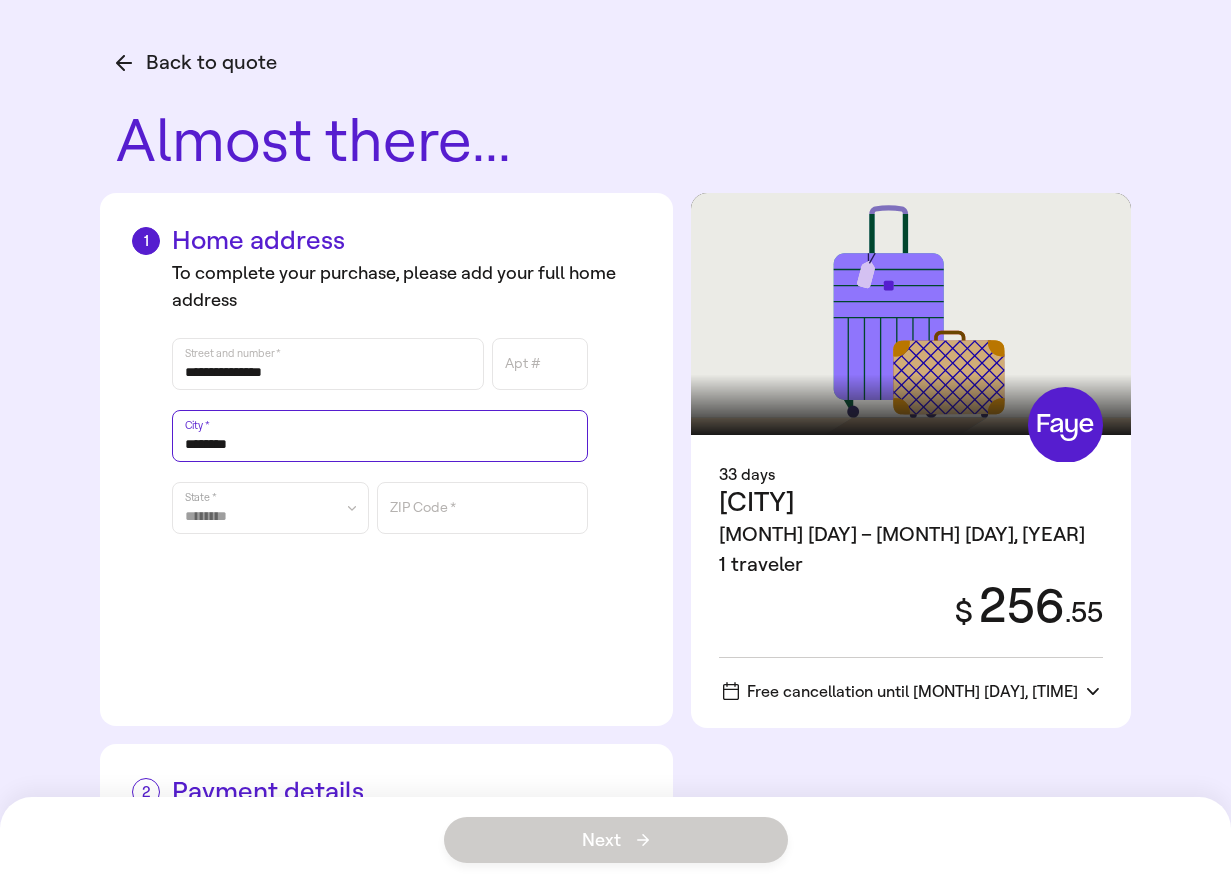 type on "********" 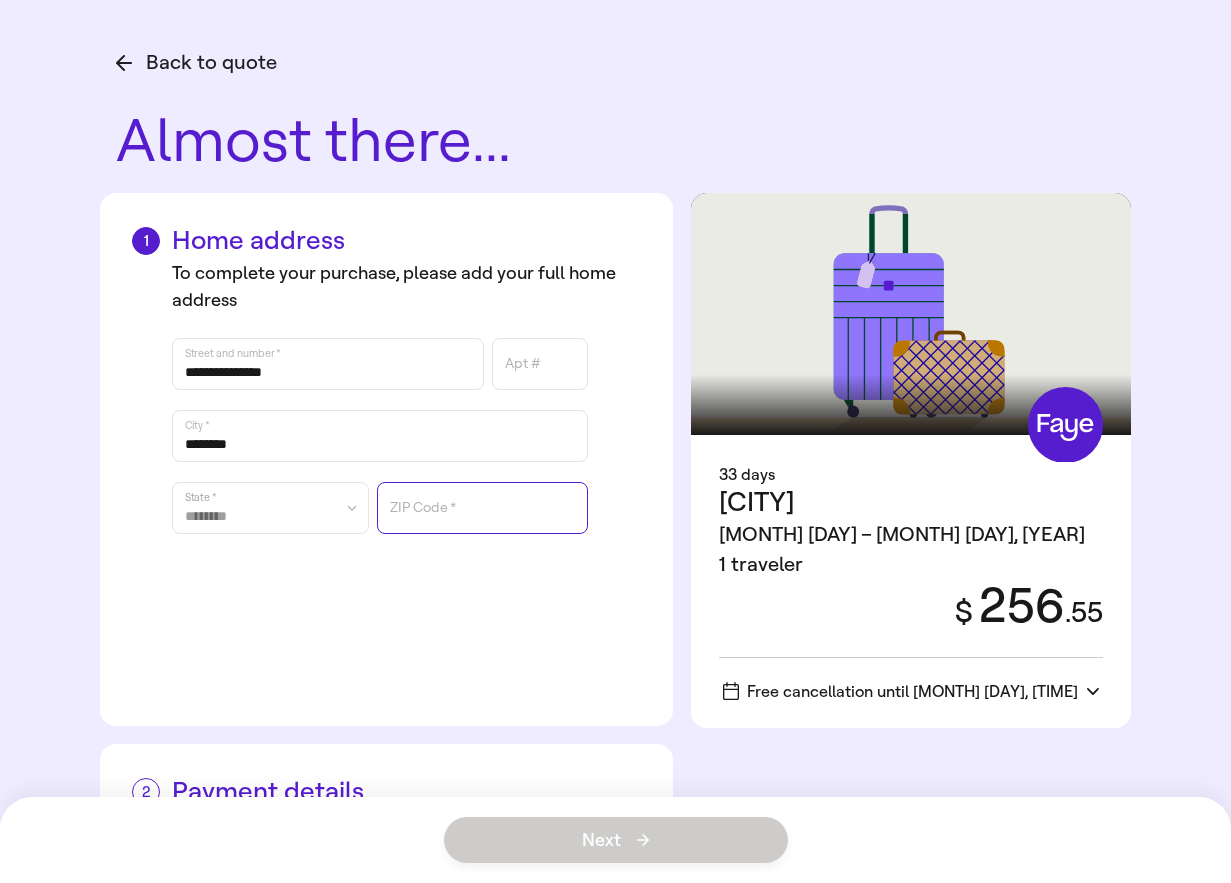 click on "ZIP Code   *" at bounding box center [482, 508] 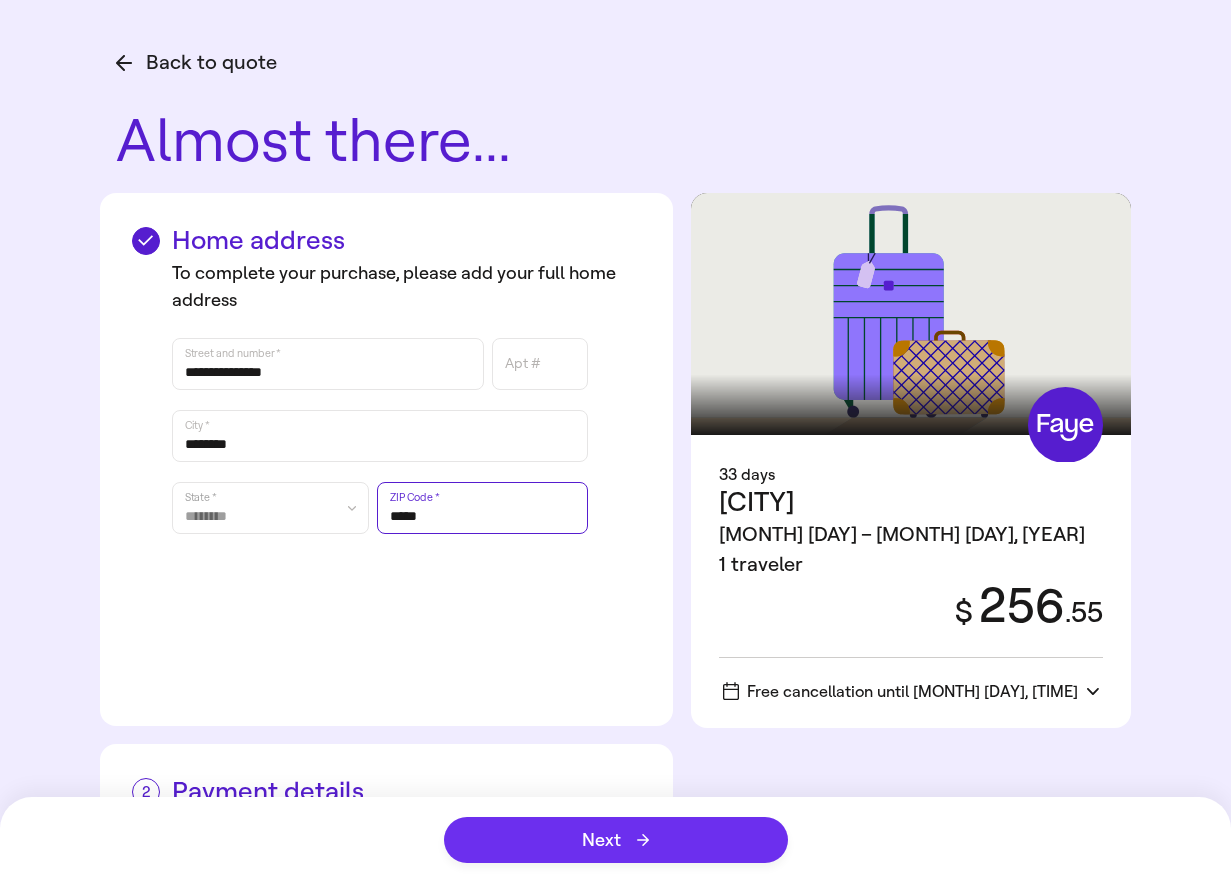 type on "*****" 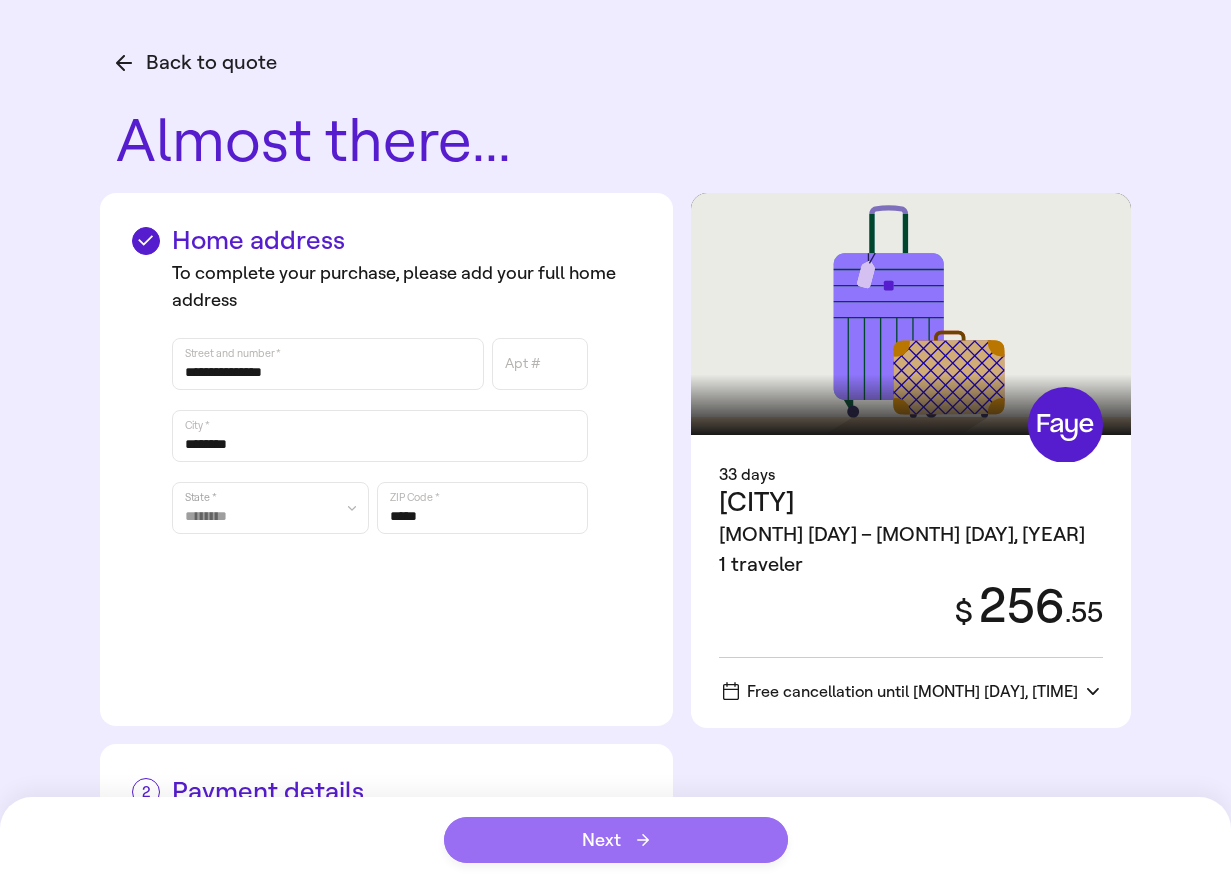 click on "Next" at bounding box center [615, 840] 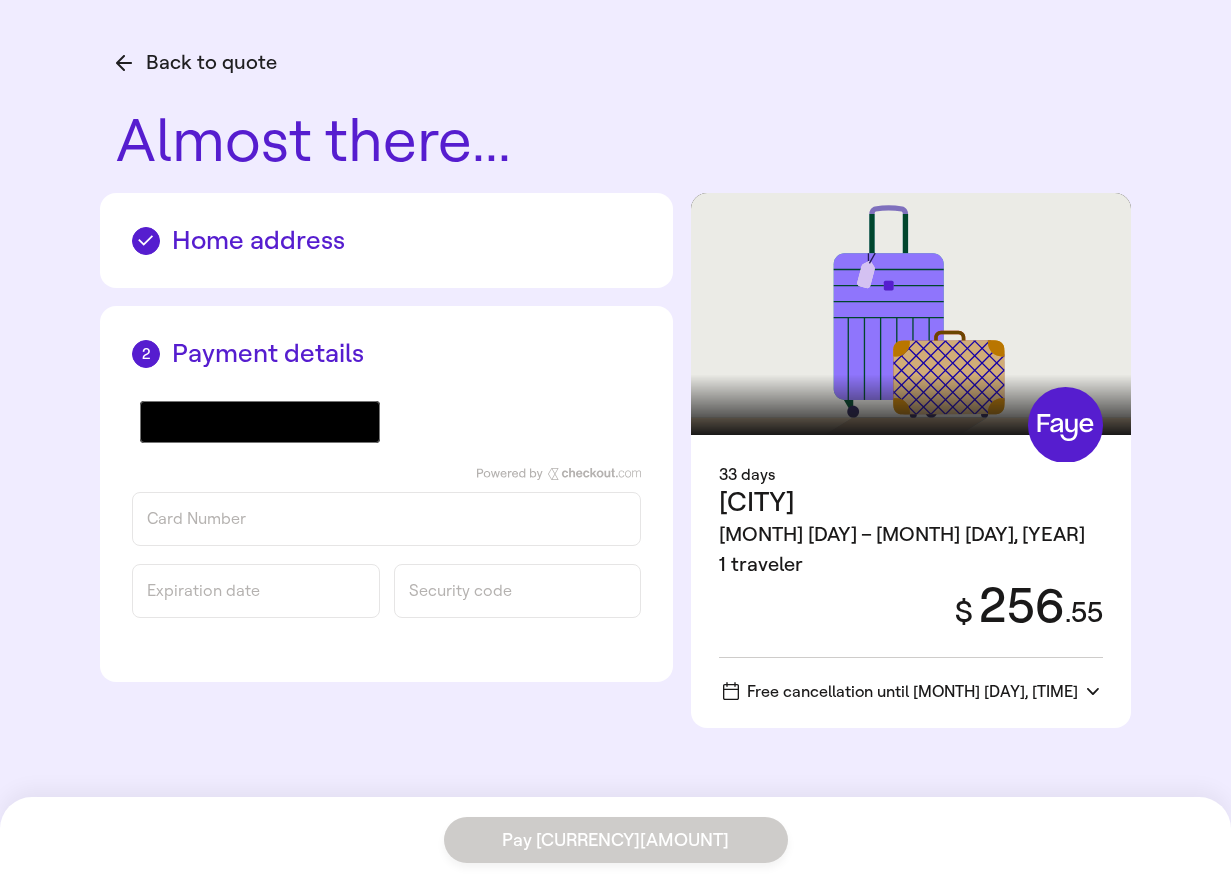 click on "Card Number" at bounding box center [386, 519] 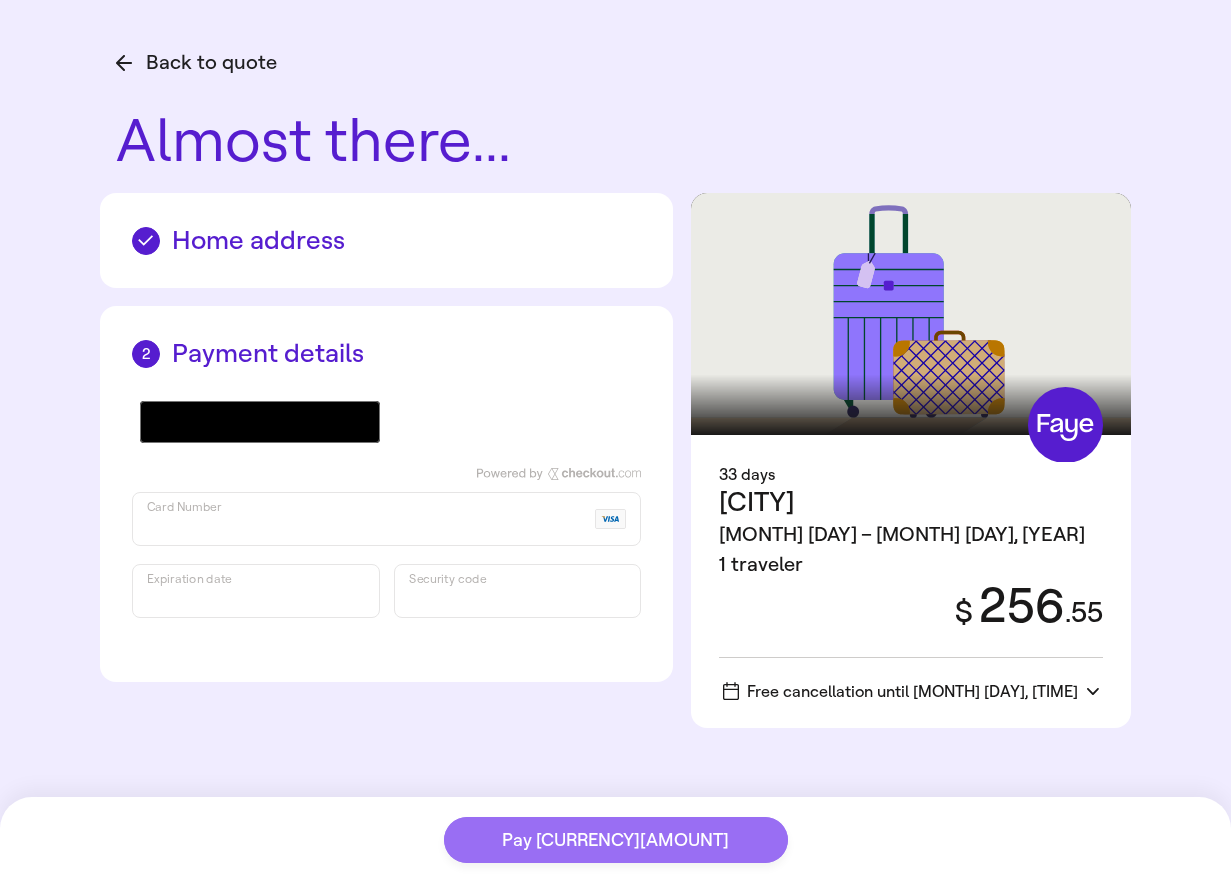 click on "Pay [CURRENCY][AMOUNT]" at bounding box center [615, 840] 